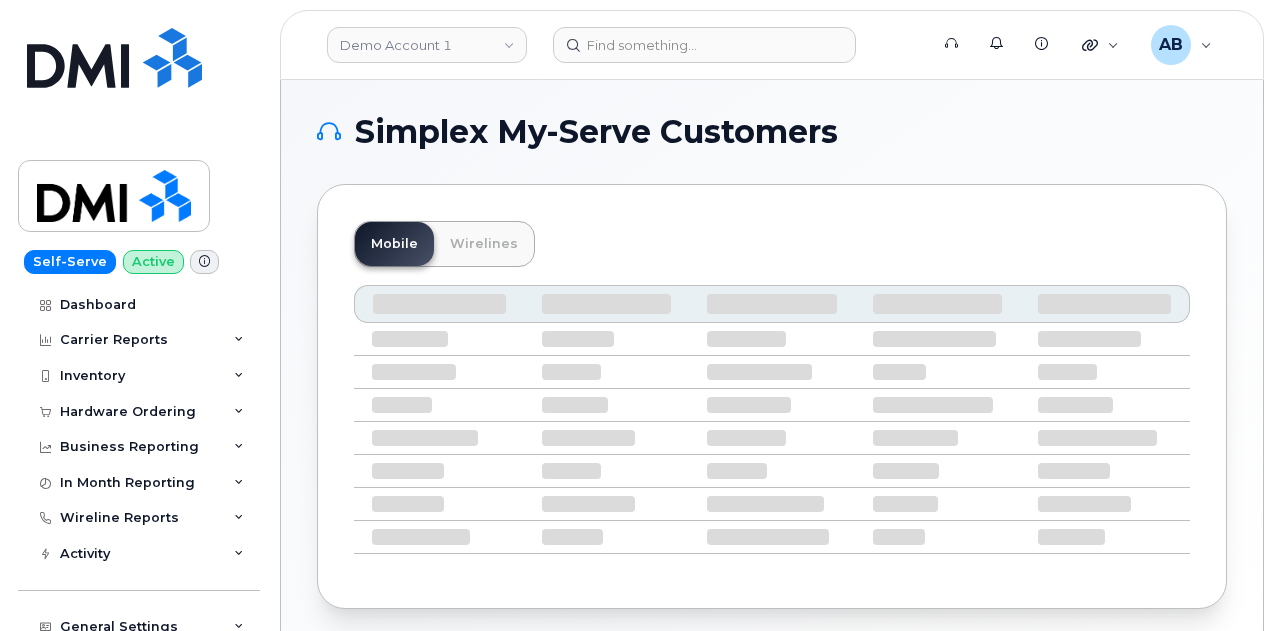 scroll, scrollTop: 0, scrollLeft: 0, axis: both 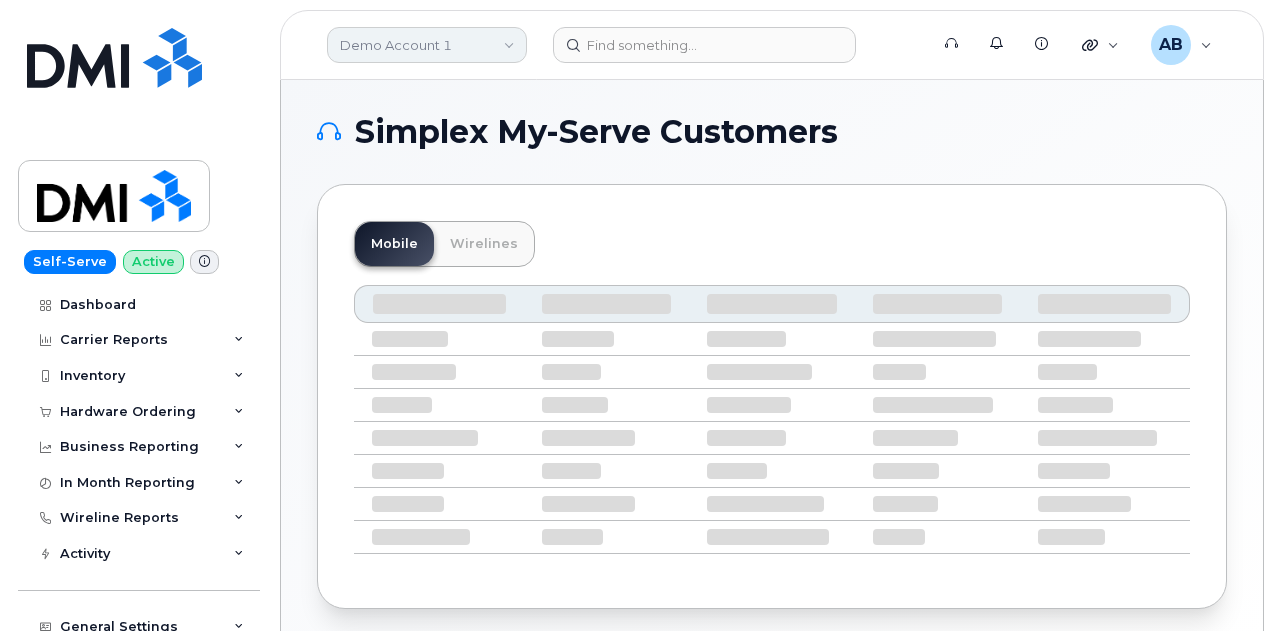 click on "Demo Account 1" 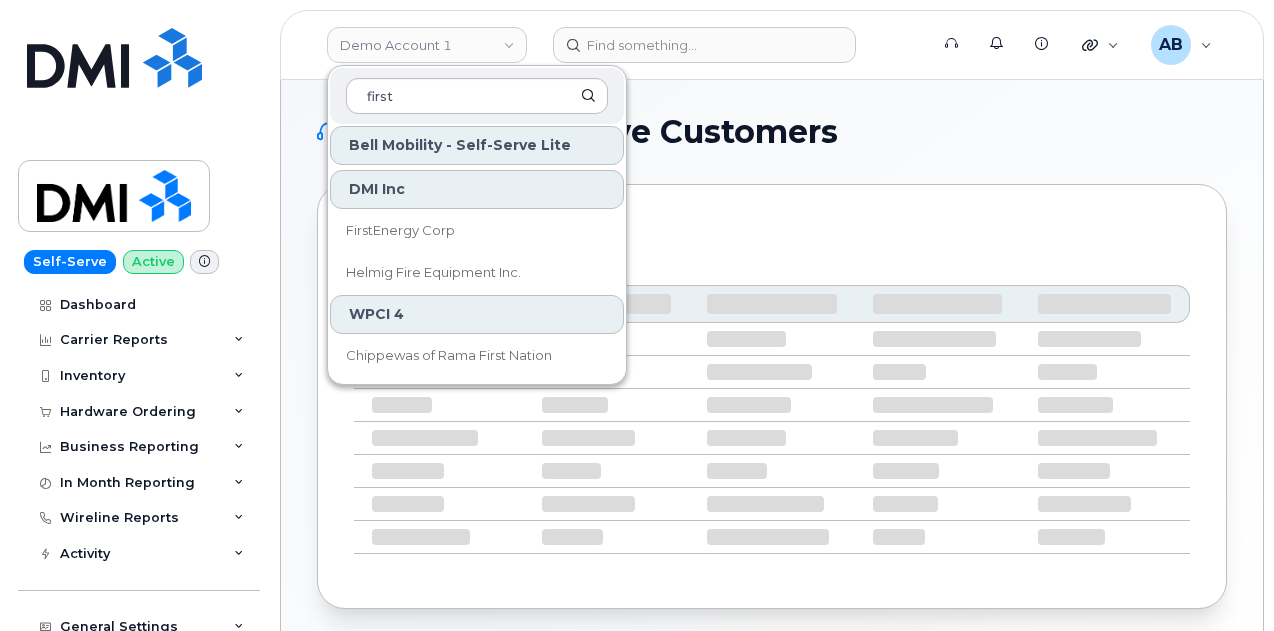 scroll, scrollTop: 41, scrollLeft: 0, axis: vertical 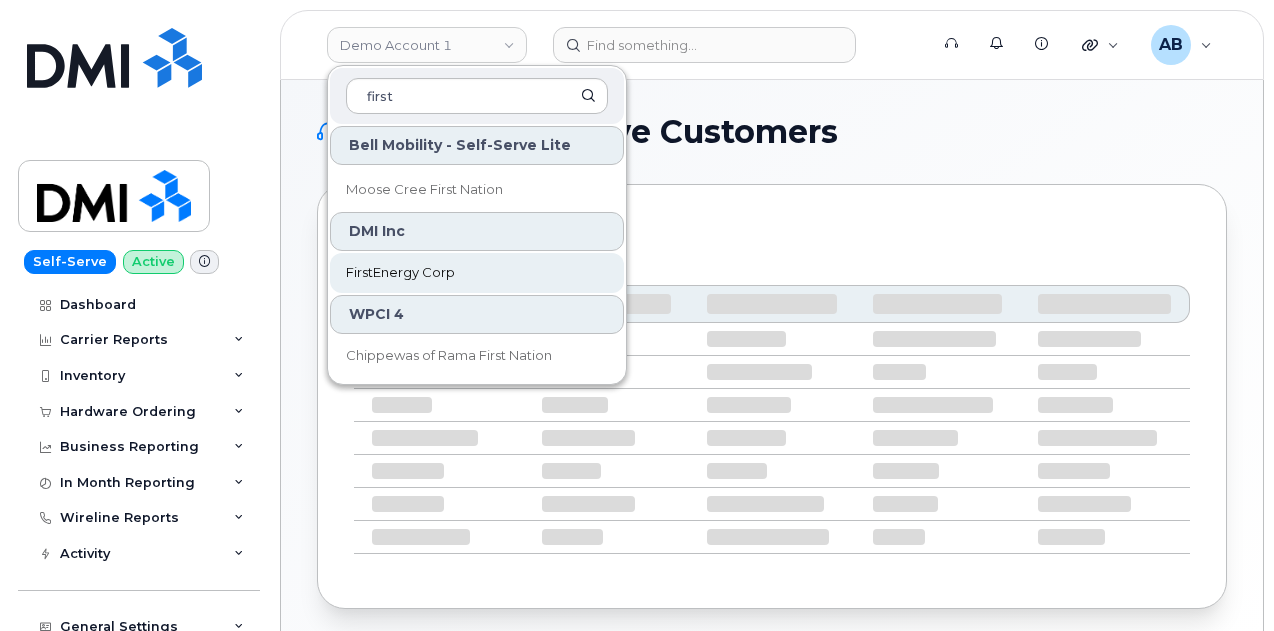 type on "first" 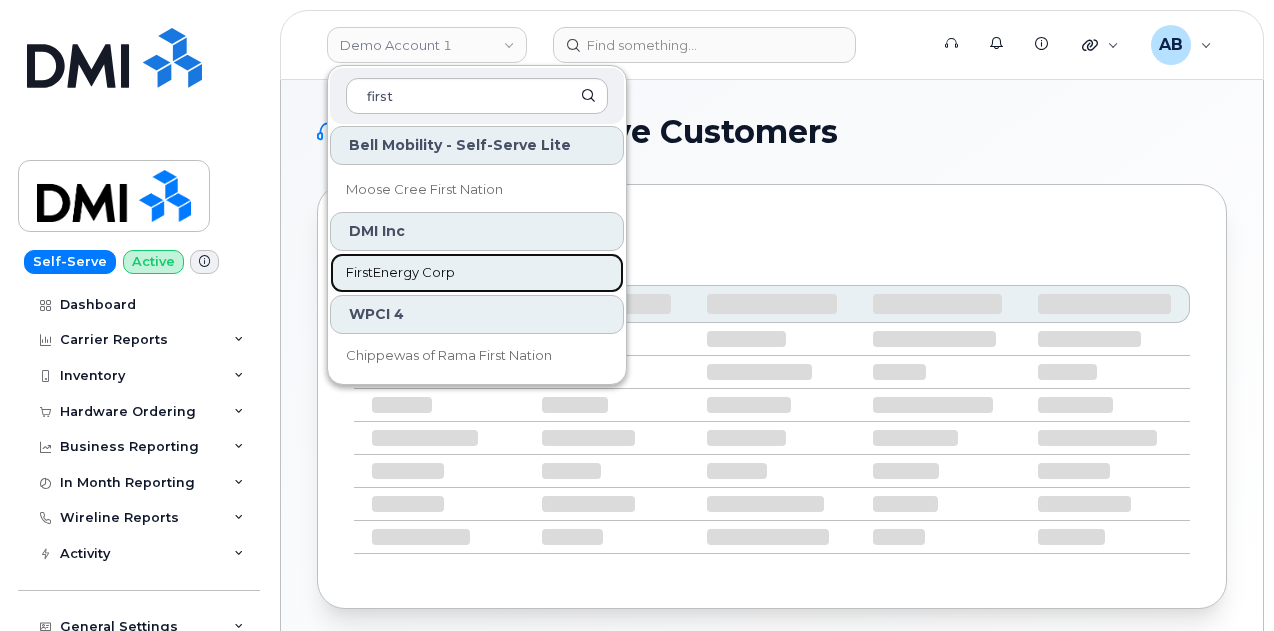 click on "FirstEnergy Corp" 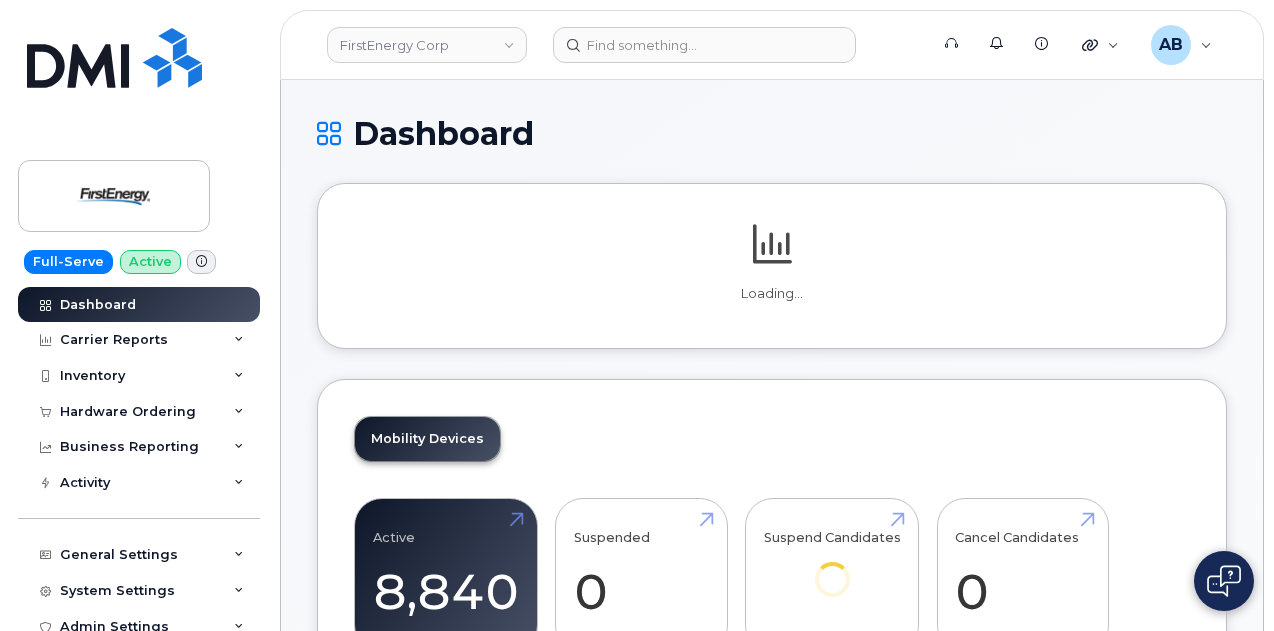 scroll, scrollTop: 0, scrollLeft: 0, axis: both 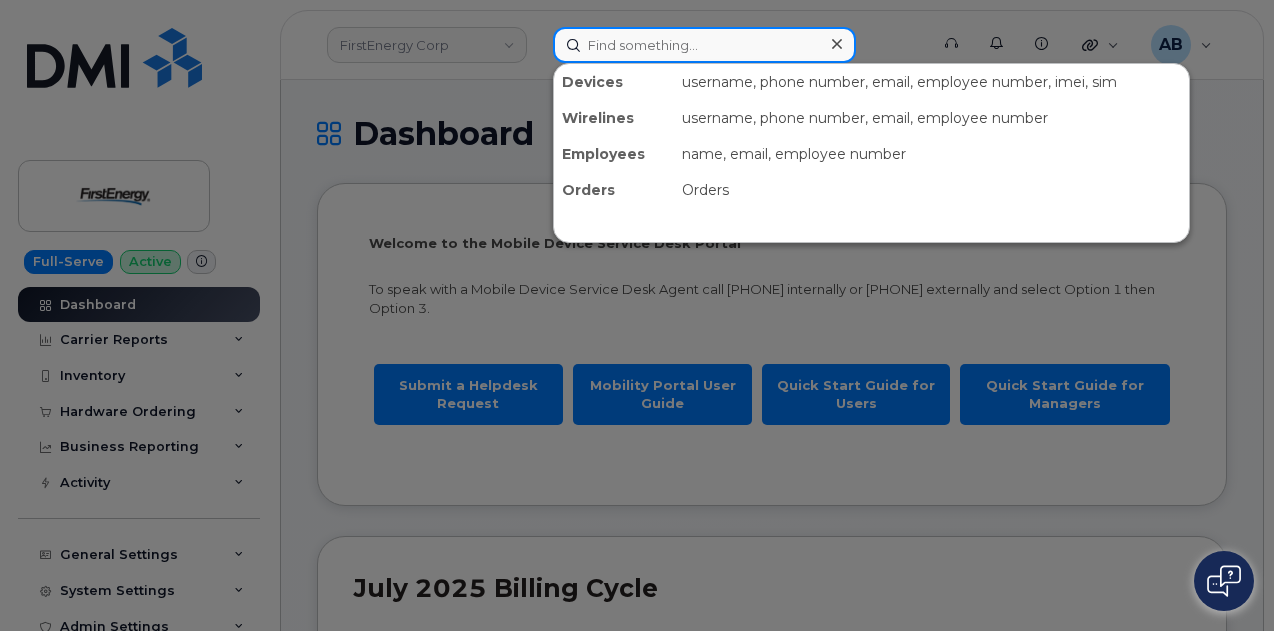 click at bounding box center [704, 45] 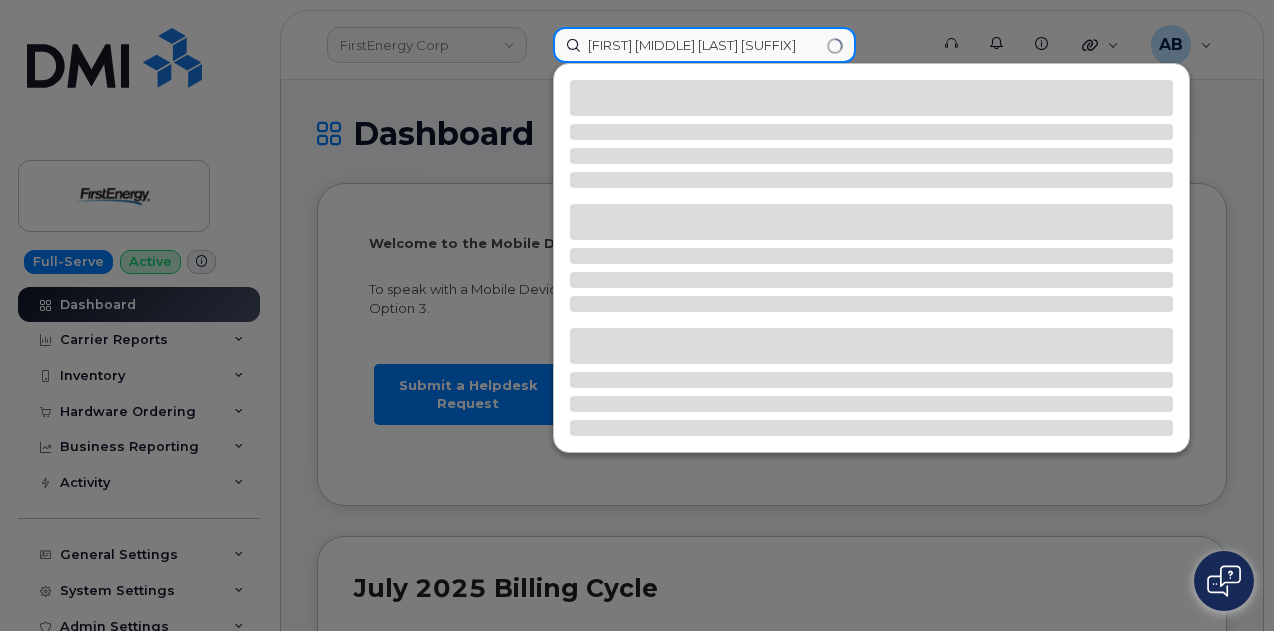 type on "Joseph C Neely Jr" 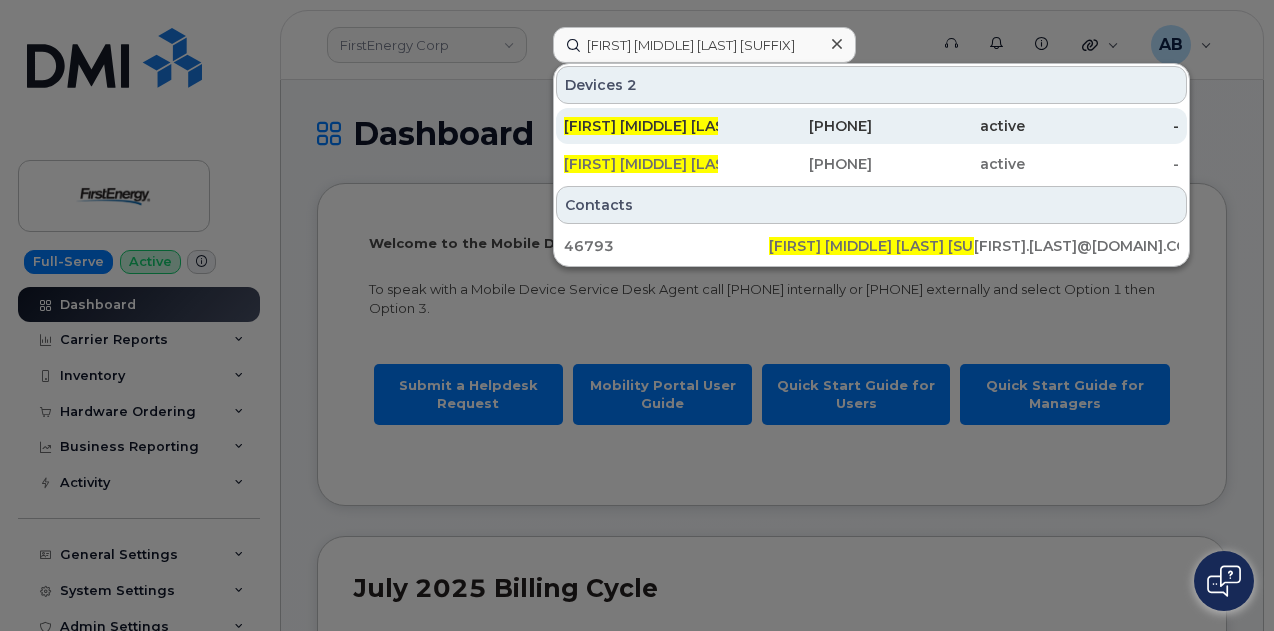 click on "224-775-4090" at bounding box center [795, 126] 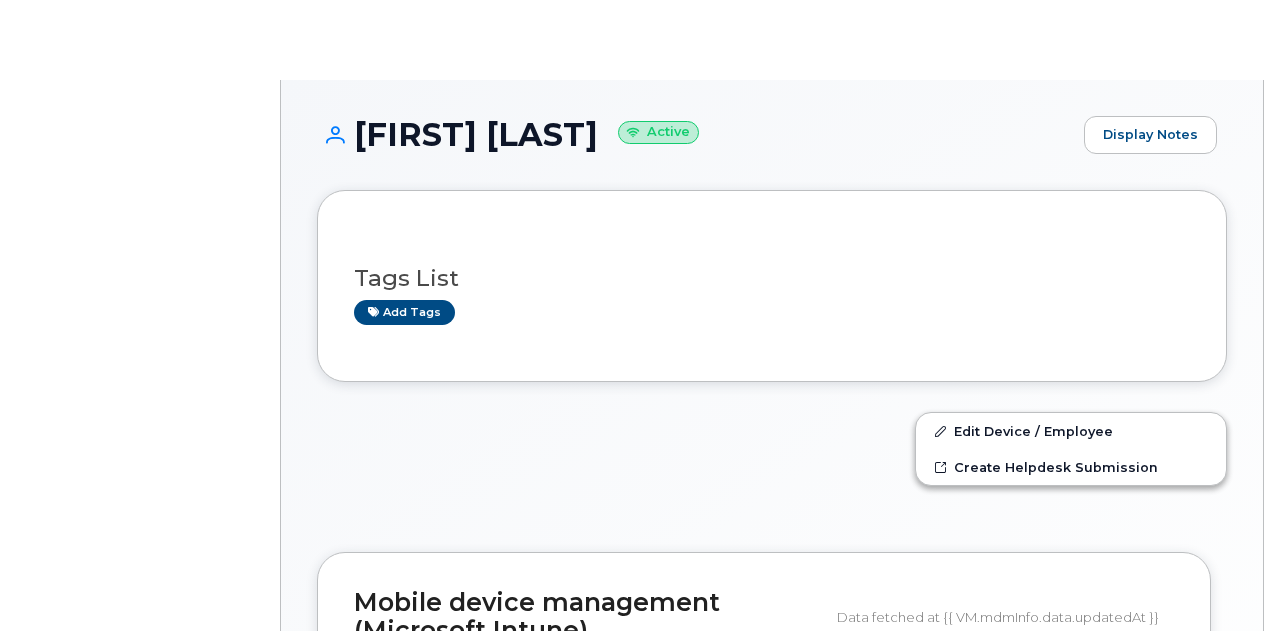 scroll, scrollTop: 0, scrollLeft: 0, axis: both 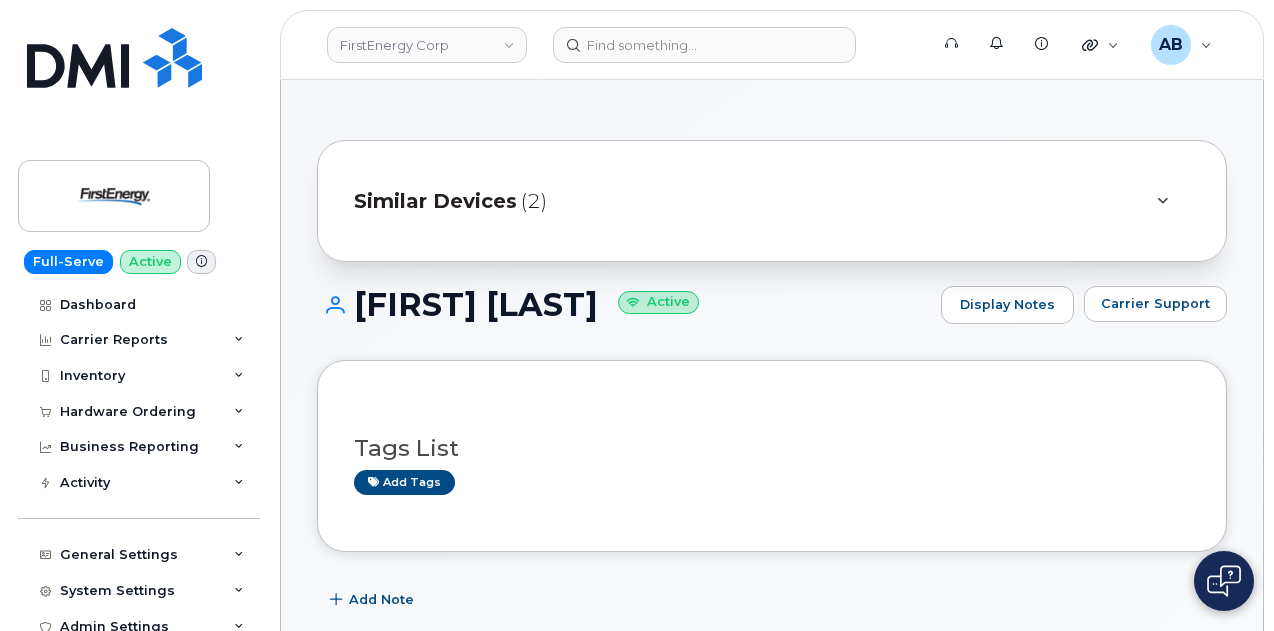 click on "Similar Devices (2)
JOSEPH C NEELY JR
Active
Display Notes
Carrier Support
Tags List
Add tags
Add Note
224 775 4090 Last updated  Jun 13, 2025 Active Send Message 742.40 MB  used 0.00 Bytes  included this month Device Details Device  Tablet Apple iPad Pro 11" WiFi + Cellular (3rd Gen) 128GB  + Upgrade Device SIM  89148000007468696360 Email  jneely@firstenergycorp.com Manager  Wayne M George MAC Address  b0e5f9910005 Carrier IMEI  Carrier IMEI is reported during the last billing cycle or change of service 350065654044360  Active IMEI  Active IMEI is refreshed daily with a delay of up to 48 hours following network connection — City Of Use  Des Plaines Employee Details Employee number  46793 Job Title  Layout Technician - UP-2736 Employment Status  Active HR Employee Name  Joseph C Neely Jr Department Name  PA Engineering Services Location  405 West Plank Road Secondary Manager  Jason J Smalley Business Unit NA" 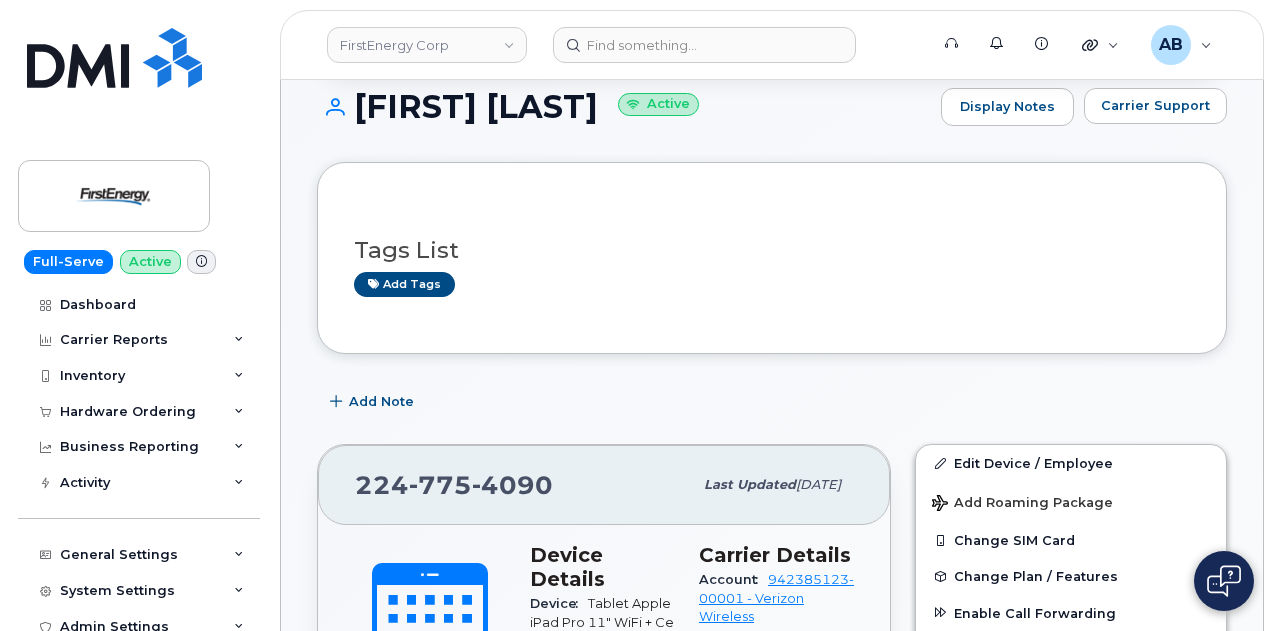 scroll, scrollTop: 194, scrollLeft: 0, axis: vertical 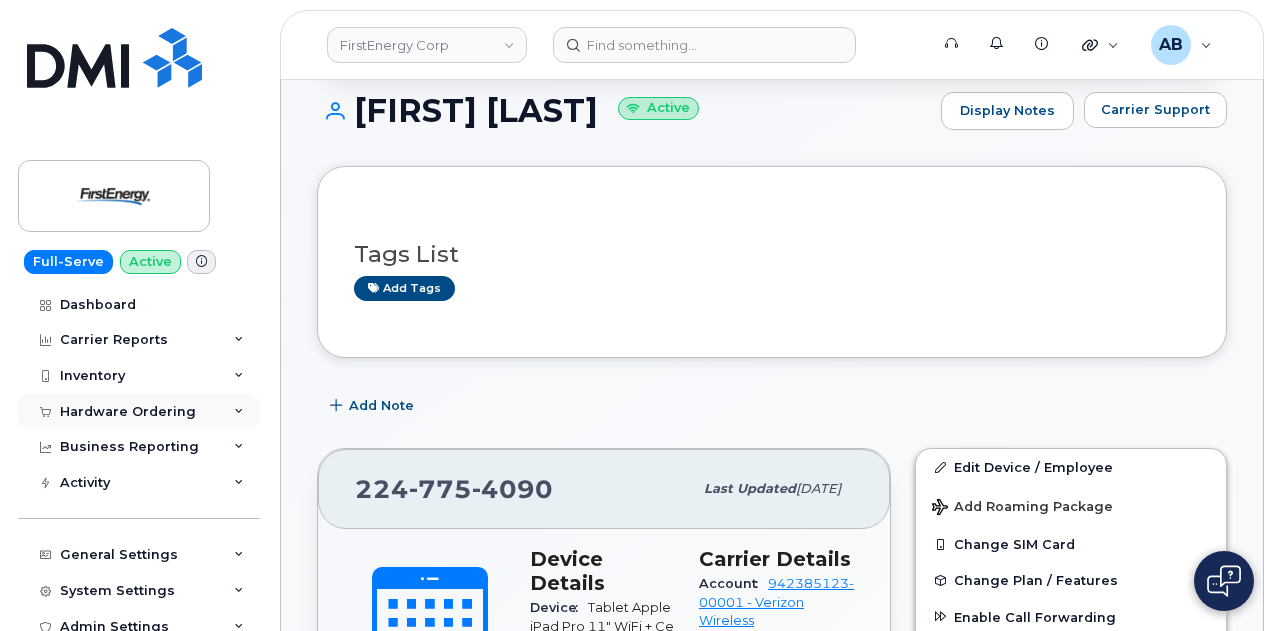 click on "Hardware Ordering" 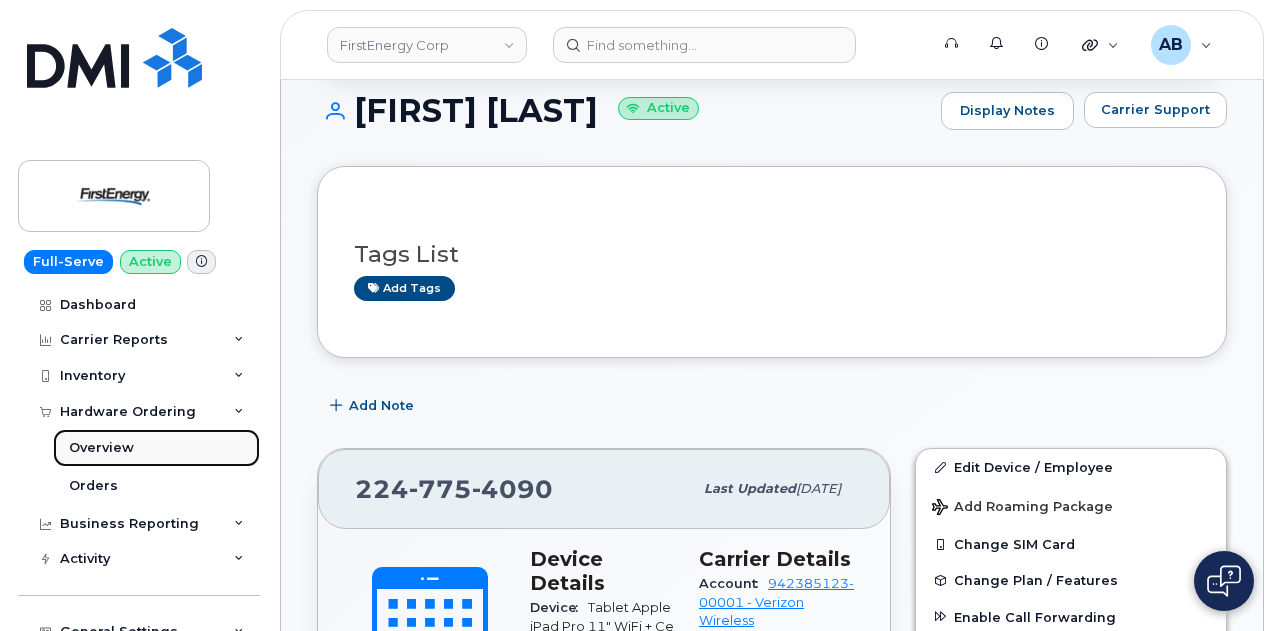 click on "Overview" 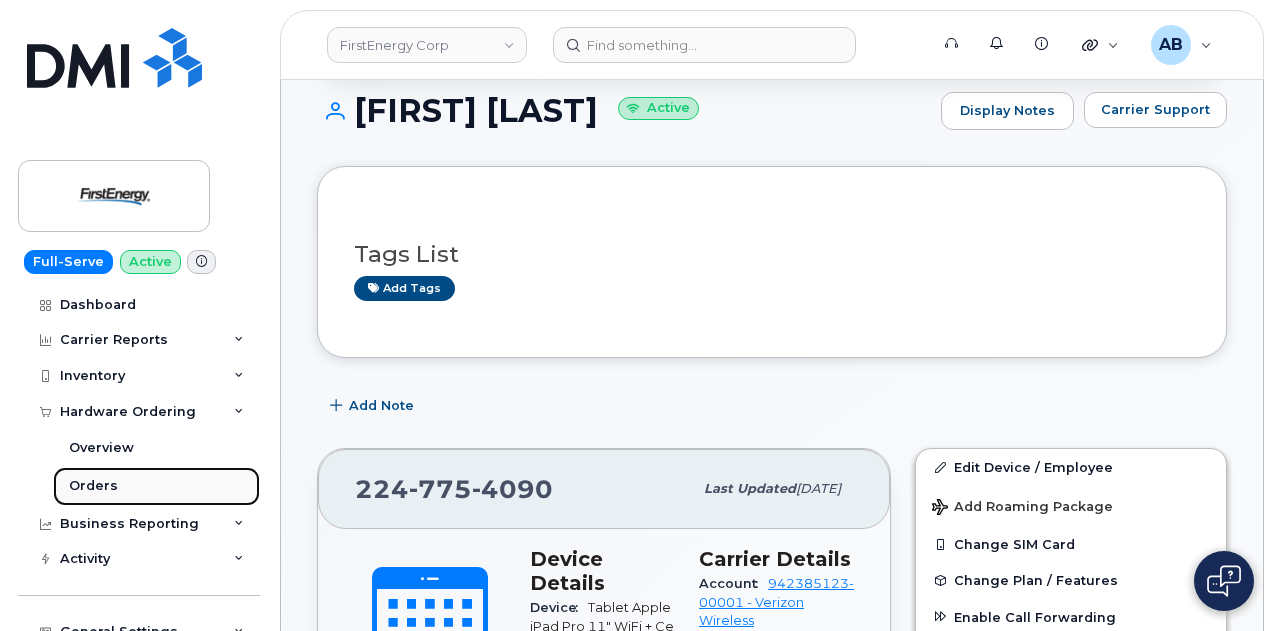 click on "Orders" 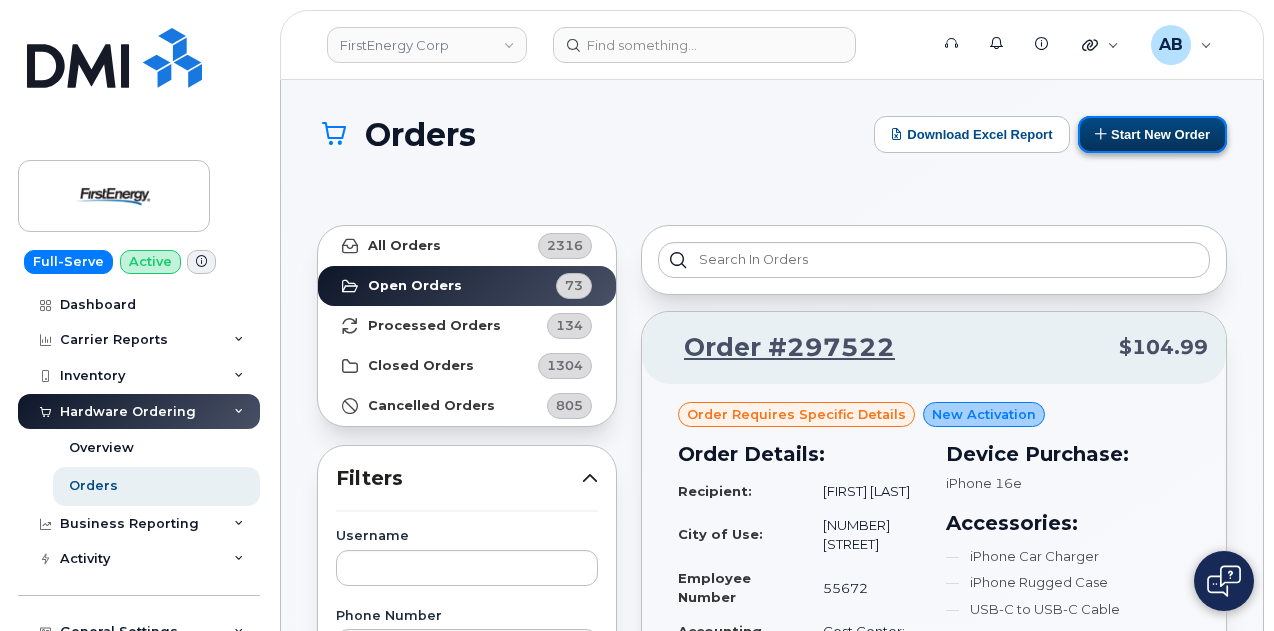 click on "Start New Order" 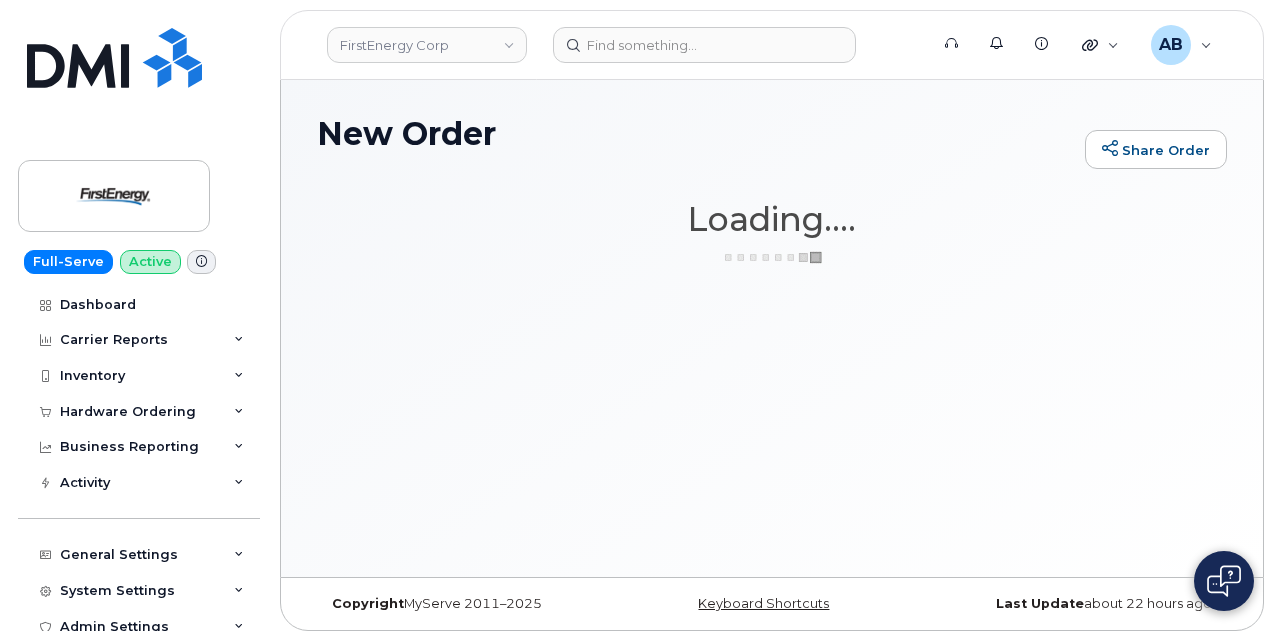 scroll, scrollTop: 0, scrollLeft: 0, axis: both 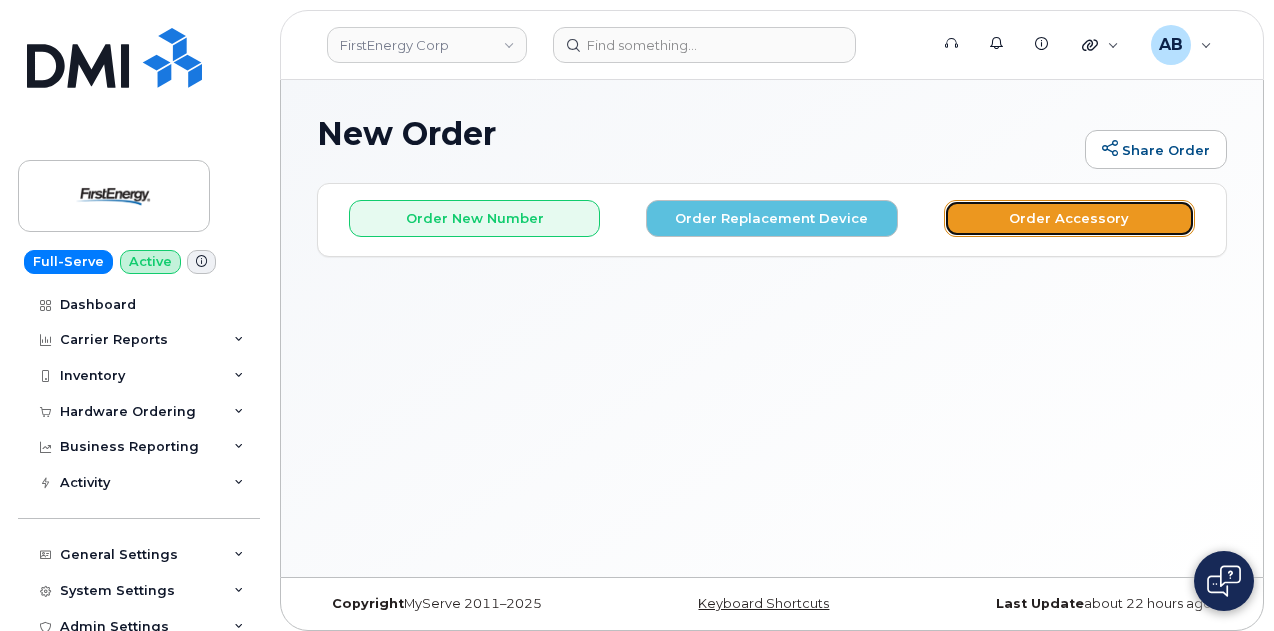 click on "Order Accessory" 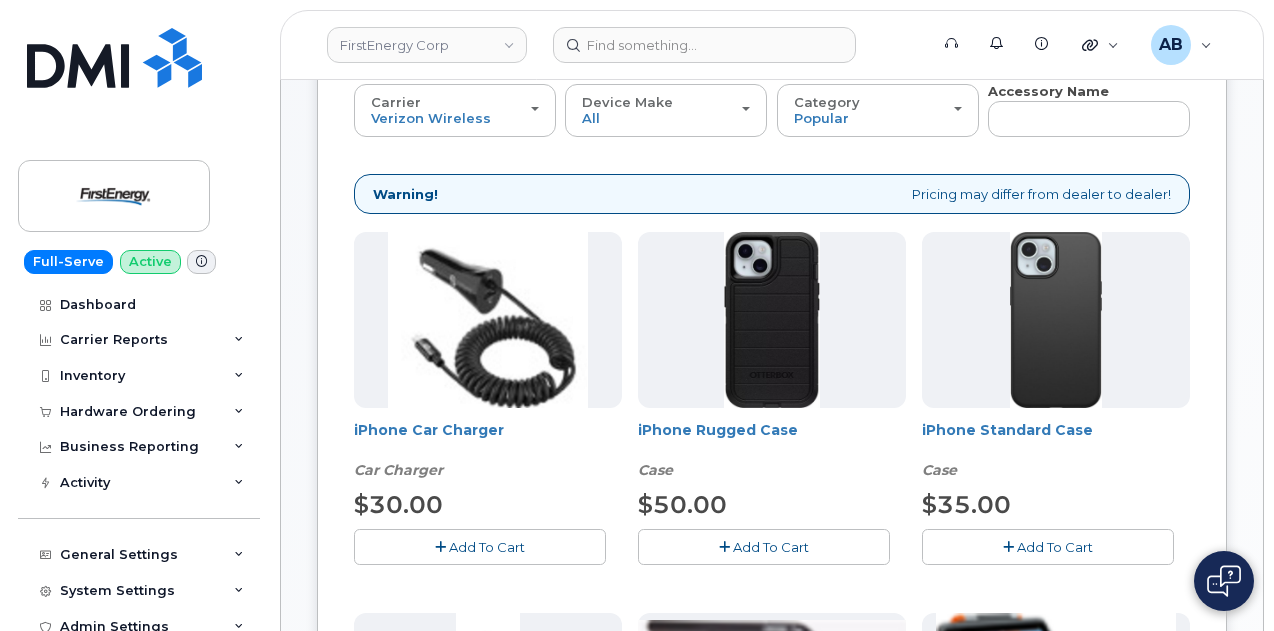 scroll, scrollTop: 239, scrollLeft: 0, axis: vertical 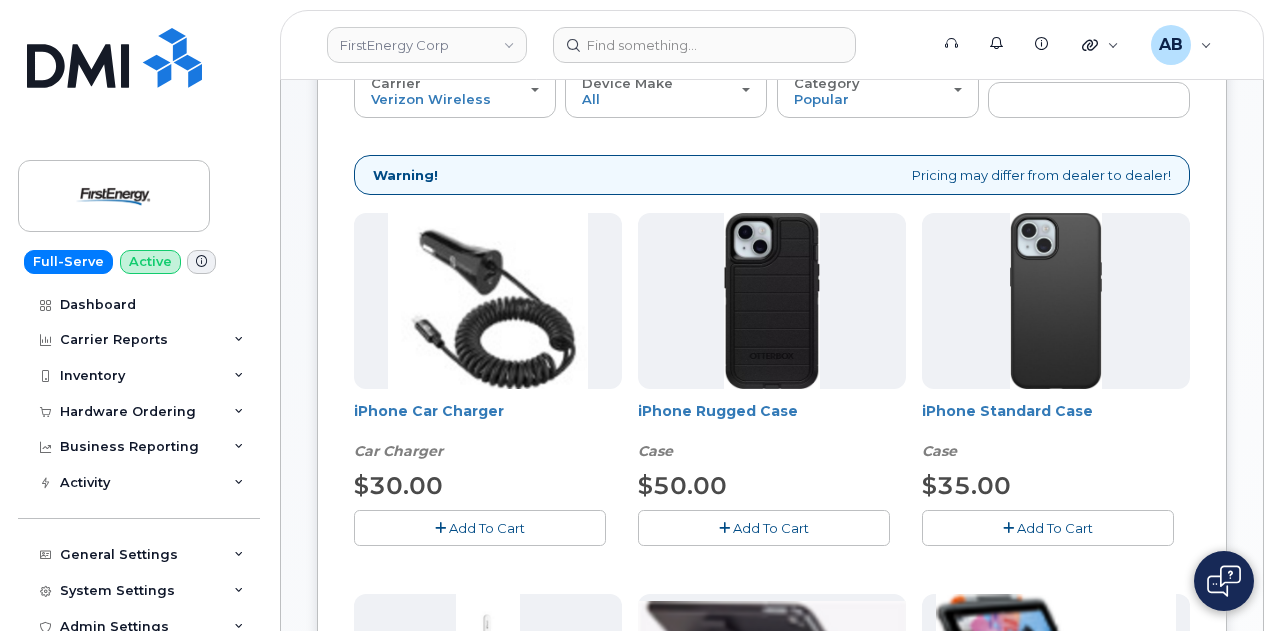 click on "Add To Cart" 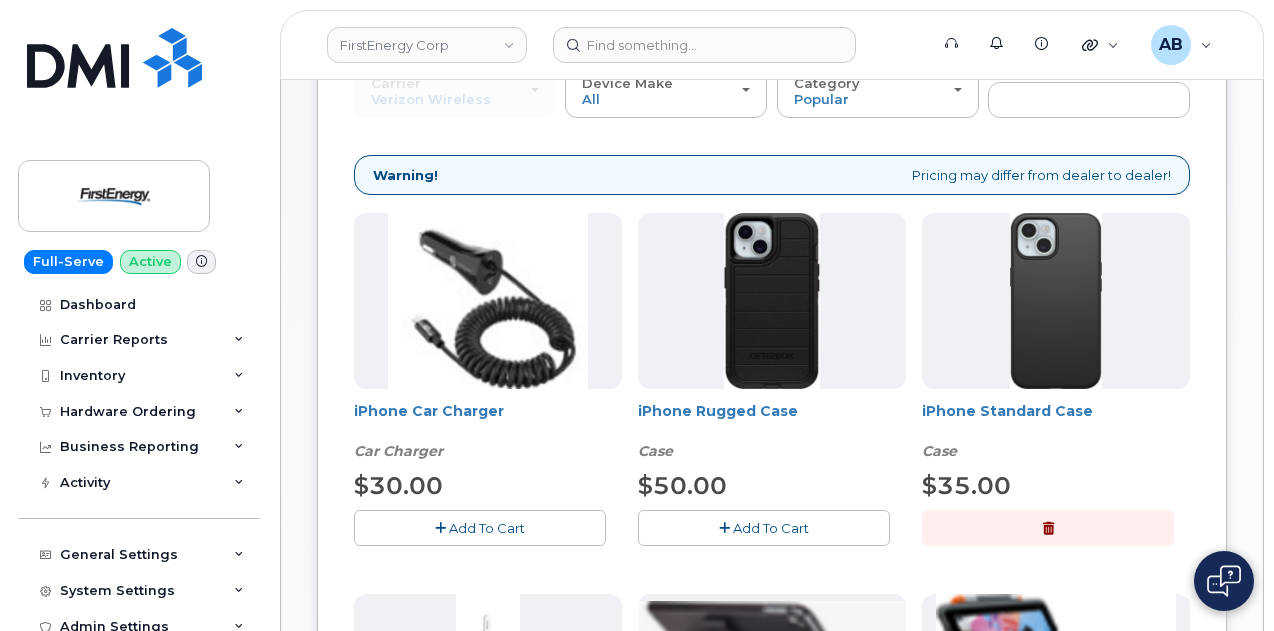 click 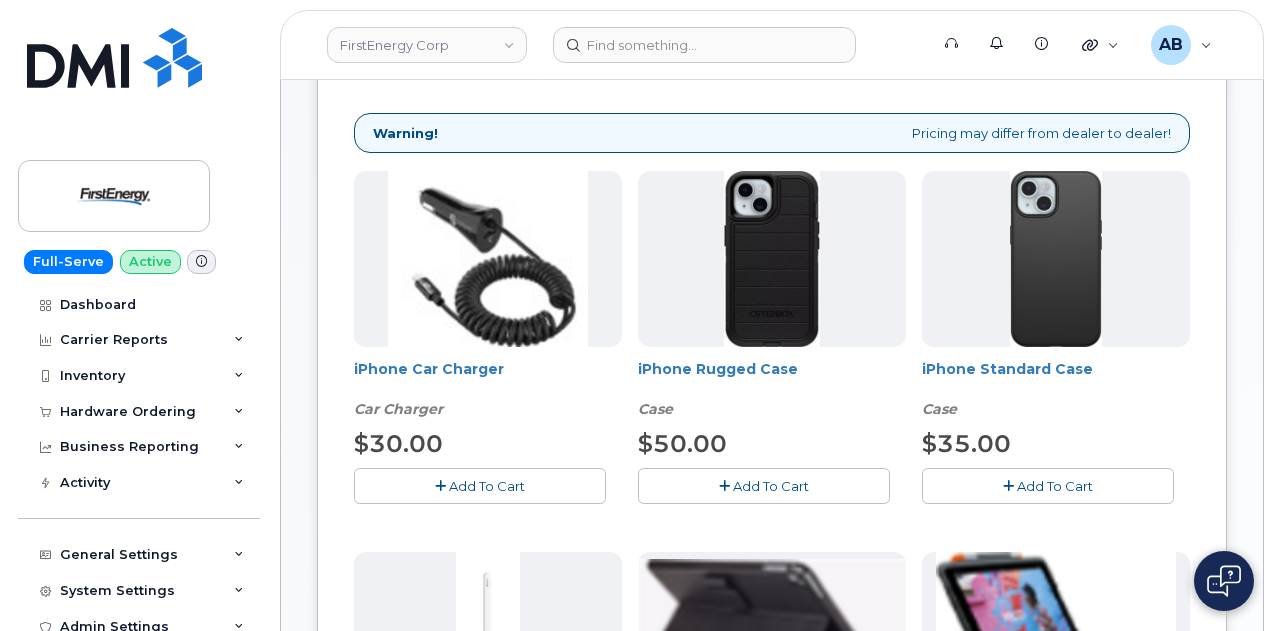 scroll, scrollTop: 282, scrollLeft: 0, axis: vertical 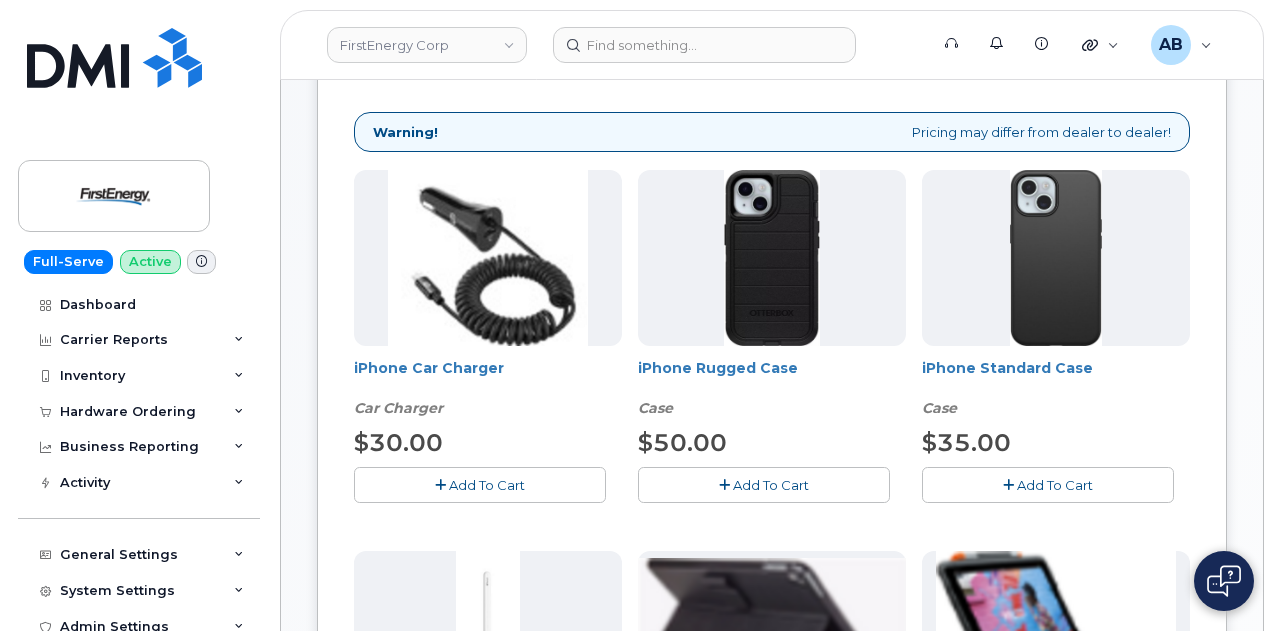 click on "Add To Cart" 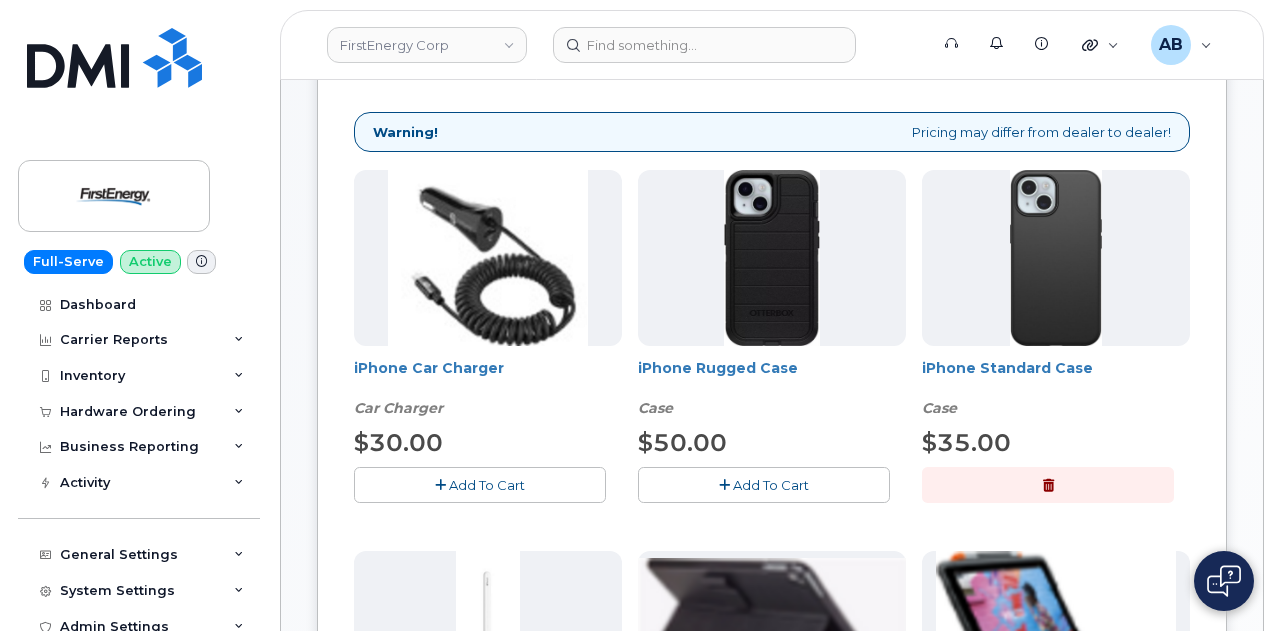 scroll, scrollTop: 201, scrollLeft: 0, axis: vertical 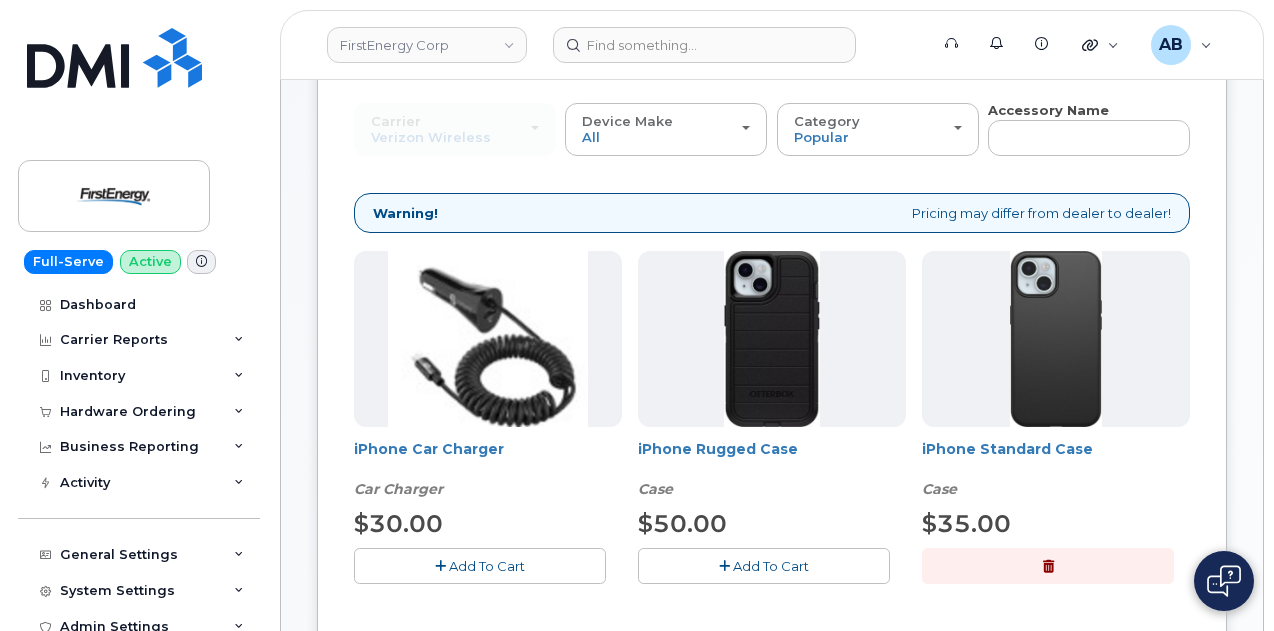 click on "Add to Cart" 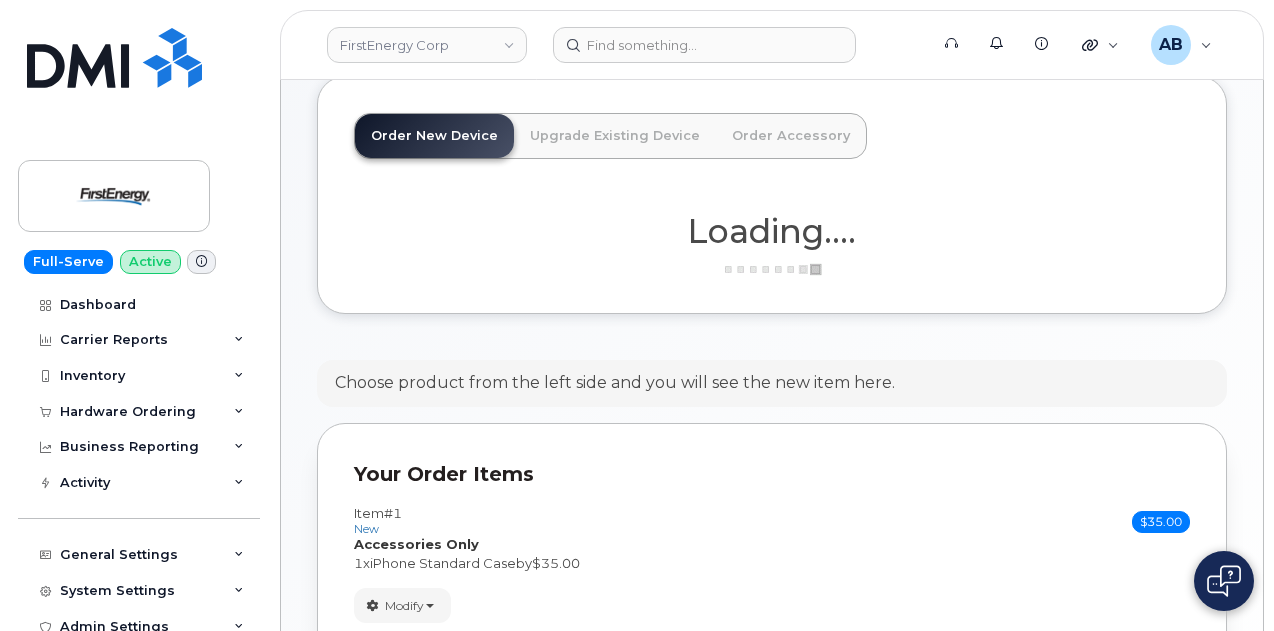 scroll, scrollTop: 201, scrollLeft: 0, axis: vertical 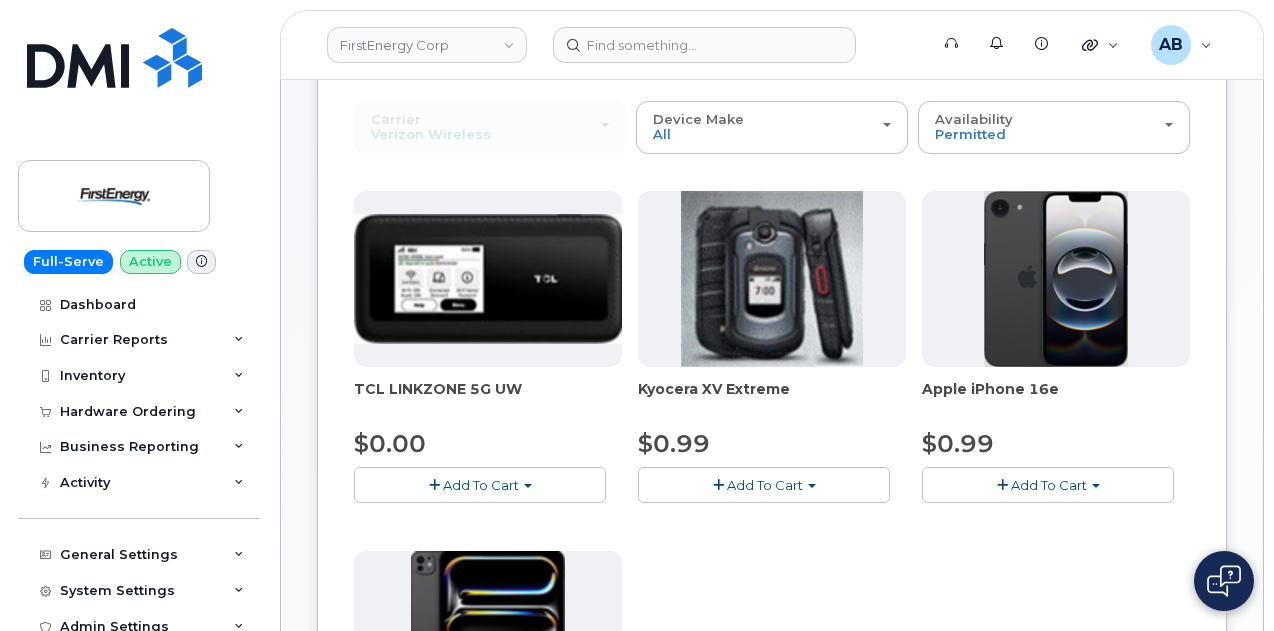 click on "Checkout" 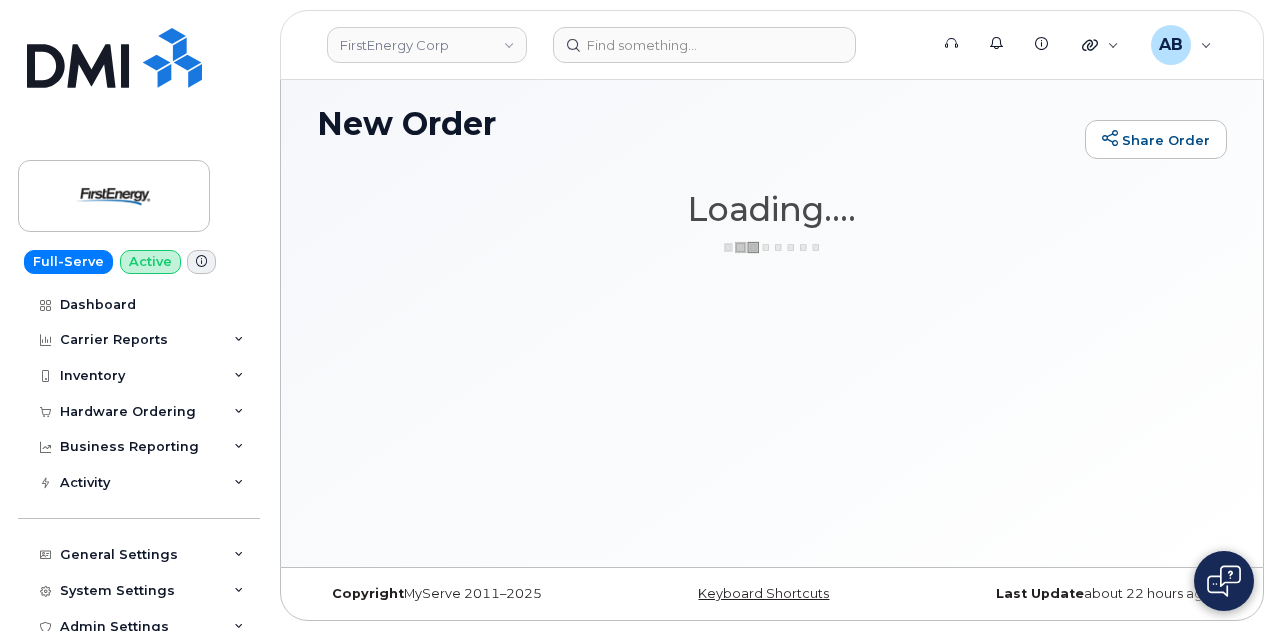 scroll, scrollTop: 9, scrollLeft: 0, axis: vertical 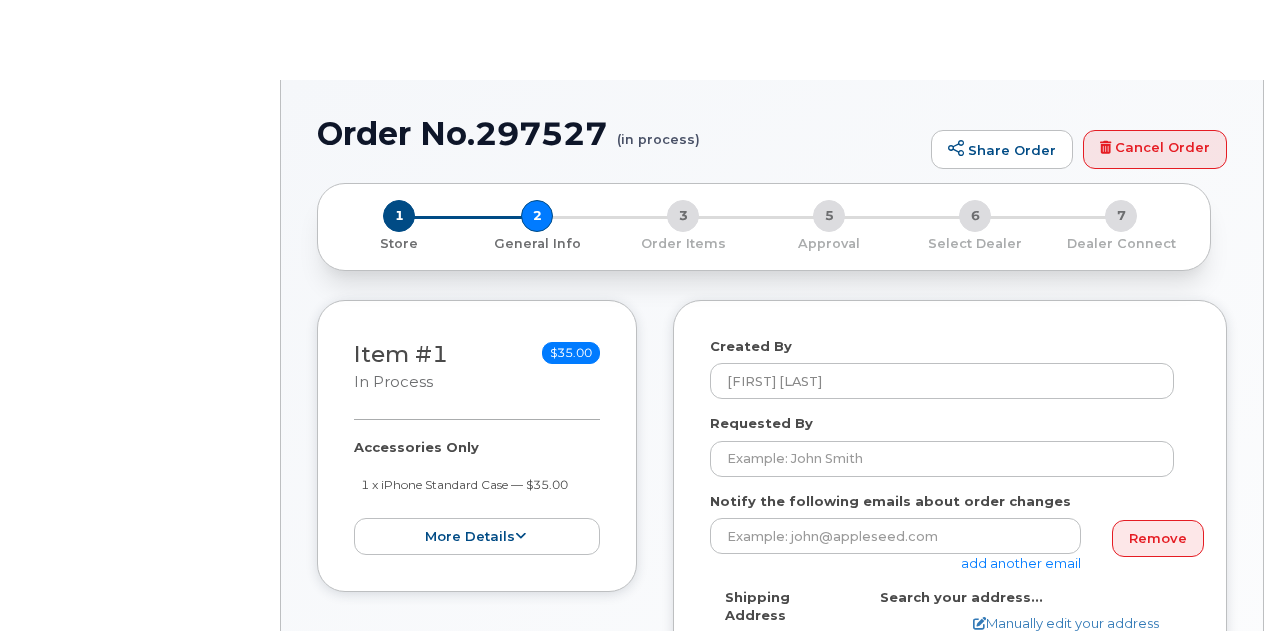 select 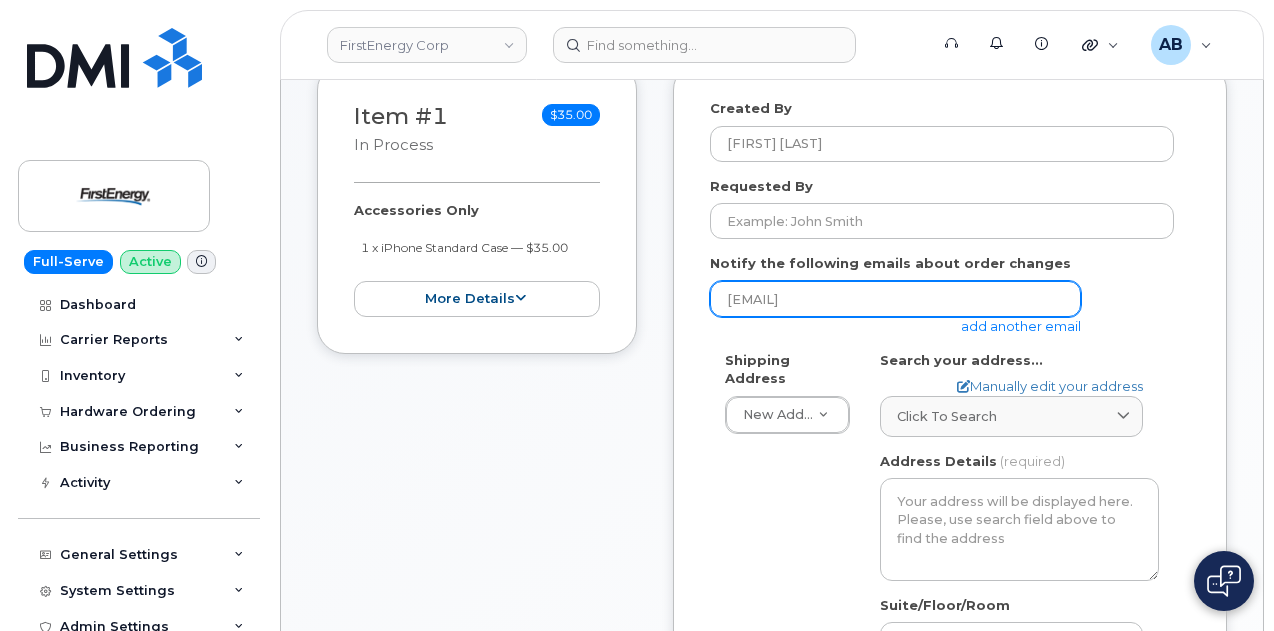 scroll, scrollTop: 322, scrollLeft: 0, axis: vertical 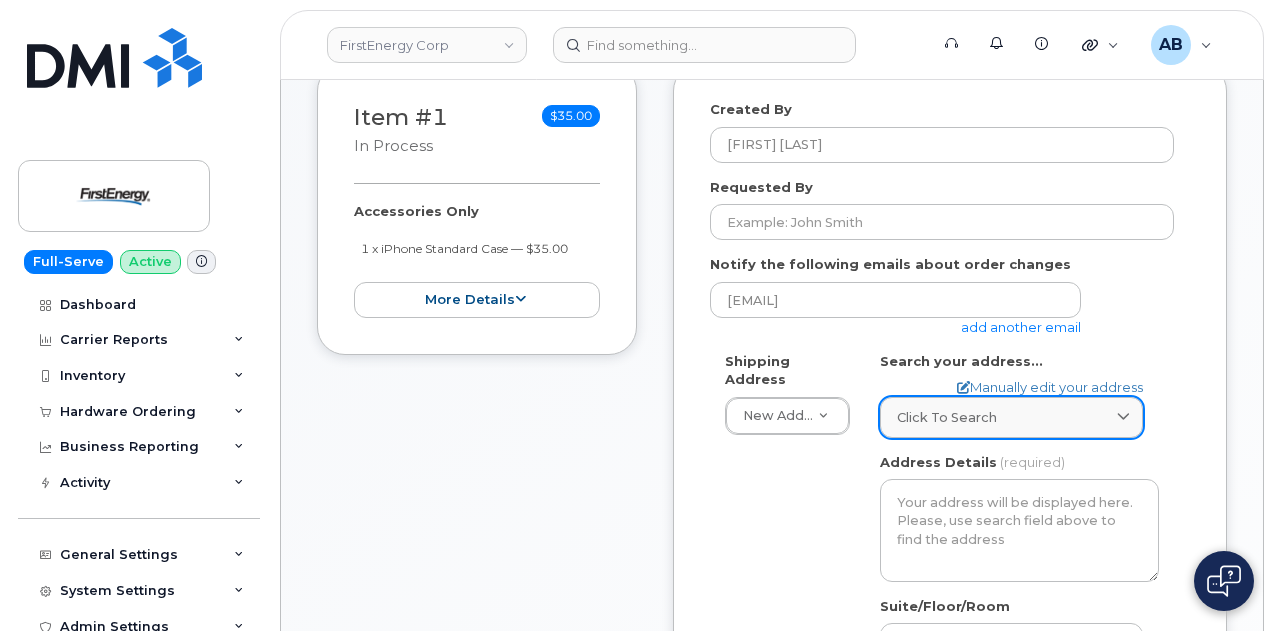 click on "Click to search" 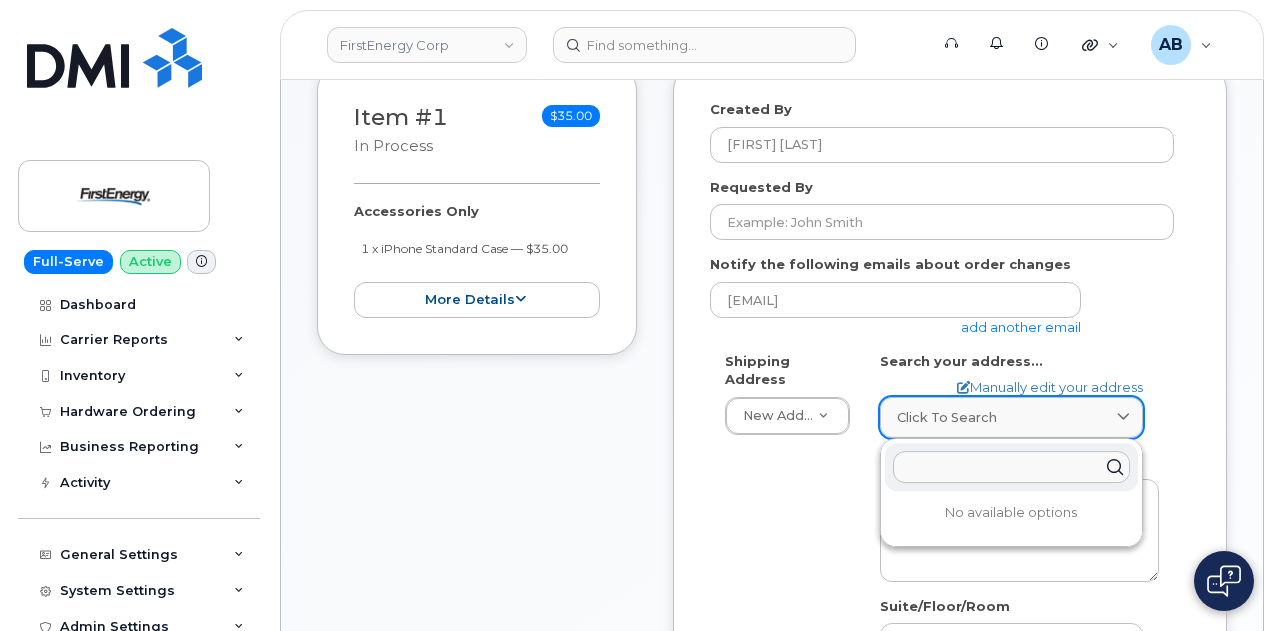 paste on "[NUMBER] [STREET]. [CITY] [STATE]. [POSTAL_CODE]" 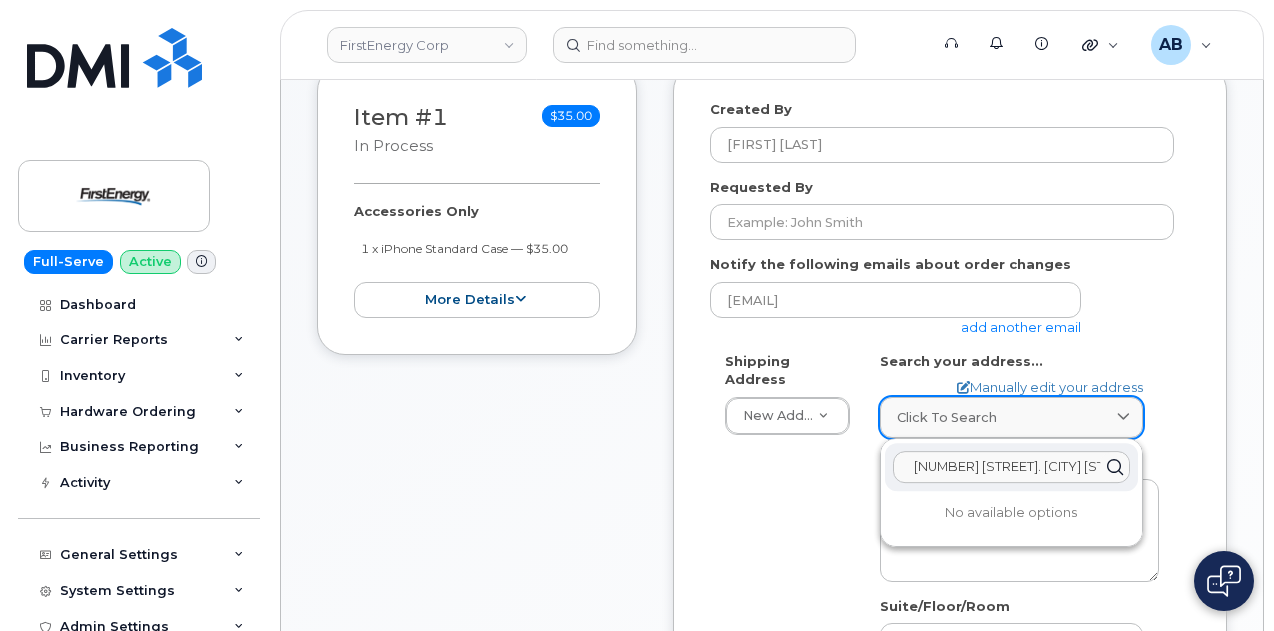 scroll, scrollTop: 0, scrollLeft: 53, axis: horizontal 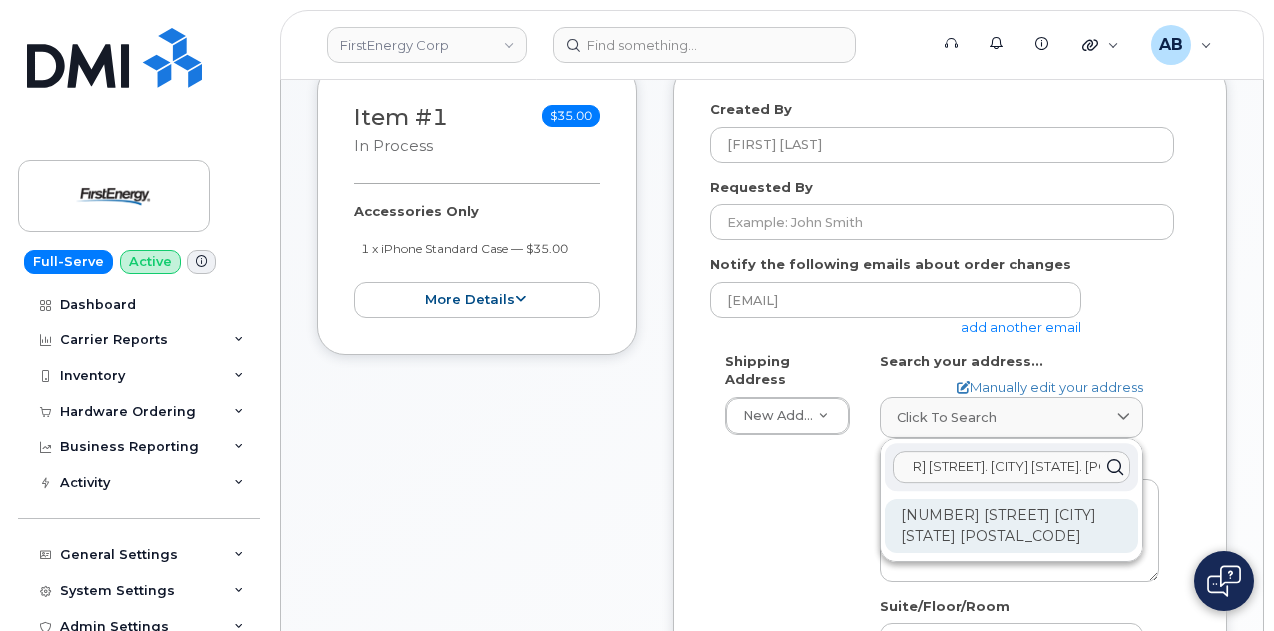 type on "[NUMBER] [STREET]. [CITY] [STATE]. [POSTAL_CODE]" 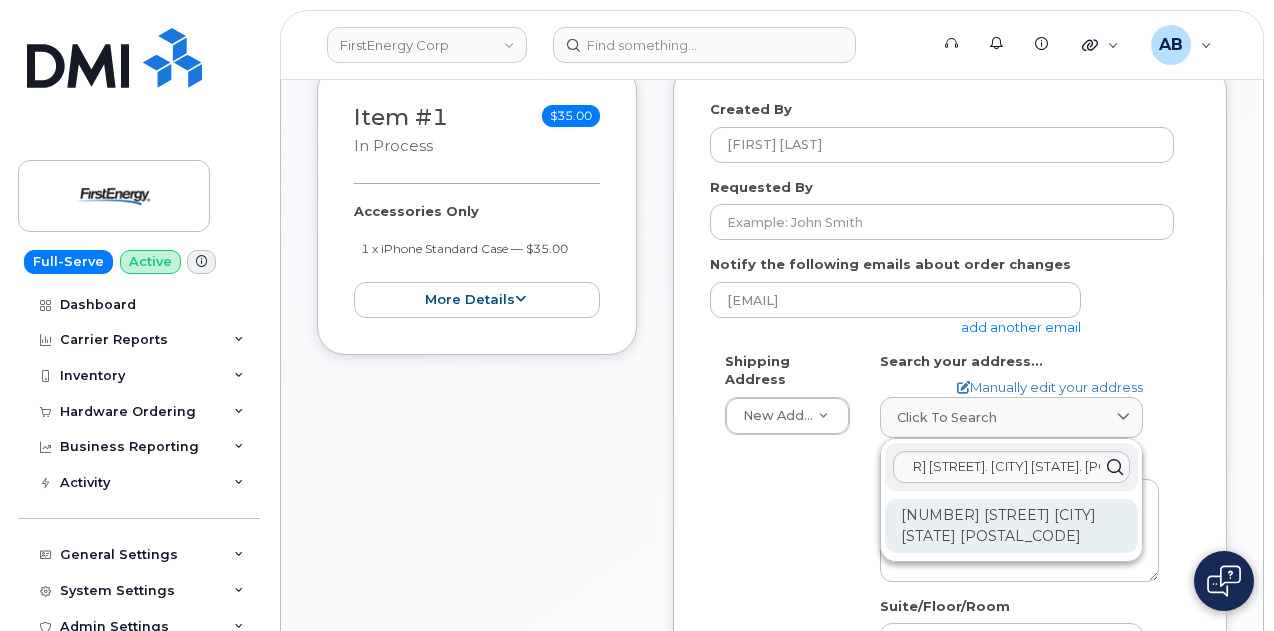 scroll, scrollTop: 0, scrollLeft: 0, axis: both 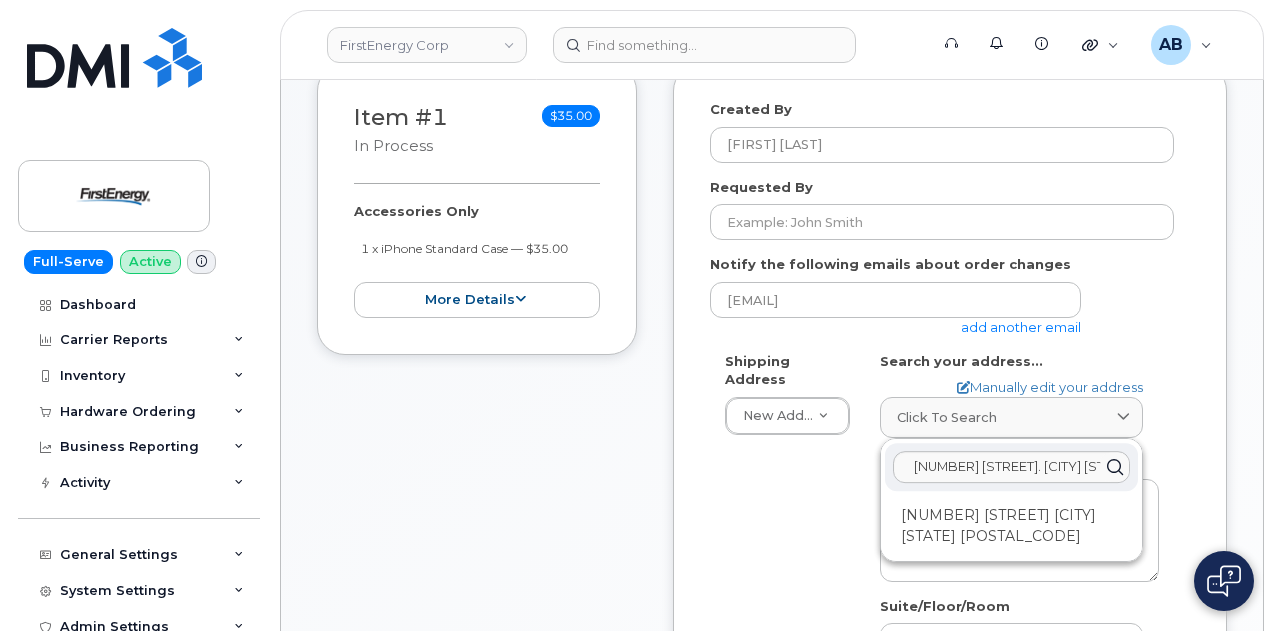 drag, startPoint x: 1021, startPoint y: 509, endPoint x: 1194, endPoint y: 413, distance: 197.85095 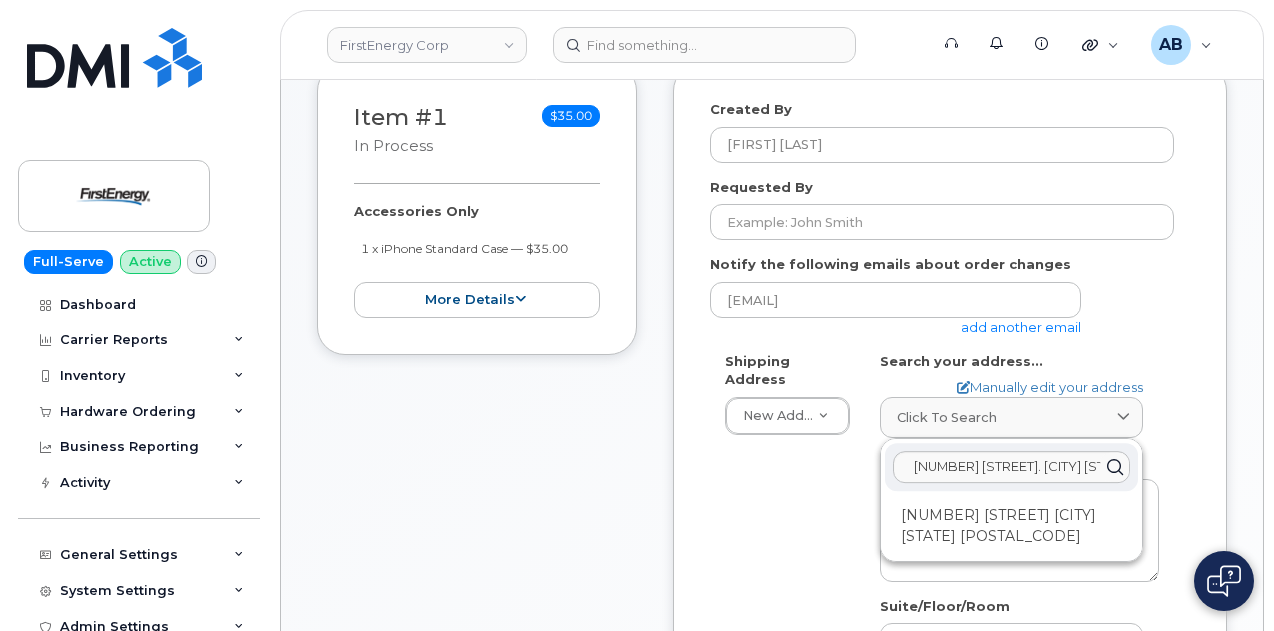 click on "Created By
[FIRST] [LAST]
Requested By
Notify the following emails about order changes
[EMAIL]
add another email
Shipping Address
New Address                                     New Address
AB
Search your address...
Manually edit your address
Click to search [NUMBER] [STREET]. [CITY] [STATE]. [POSTAL_CODE] [NUMBER] [STREET] [CITY] [STATE] [POSTAL_CODE]
Address Line
(required)
Lookup your address
State
(required)
Alabama
Alaska
American Samoa
Arizona
Arkansas
California
Colorado
Connecticut
Delaware
District of Columbia
Florida
Georgia
Guam
Hawaii
Idaho
Illinois
Indiana
Iowa
Kansas
Kentucky
Louisiana
Maine
Maryland
Massachusetts
Michigan
Minnesota
Mississippi
Missouri
Montana
Nebraska
Nevada
New Hampshire
New Jersey
New Mexico
New York
North Carolina
North Dakota
Ohio
Oklahoma
Oregon
Pennsylvania
Puerto Rico" 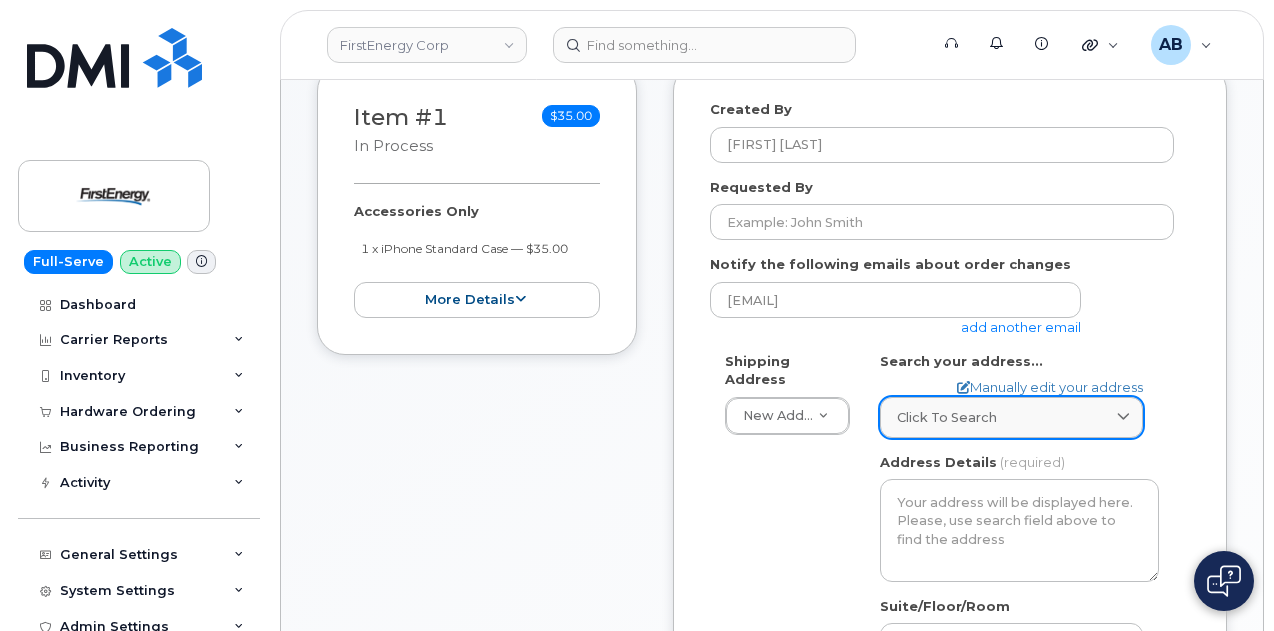 click on "Click to search" 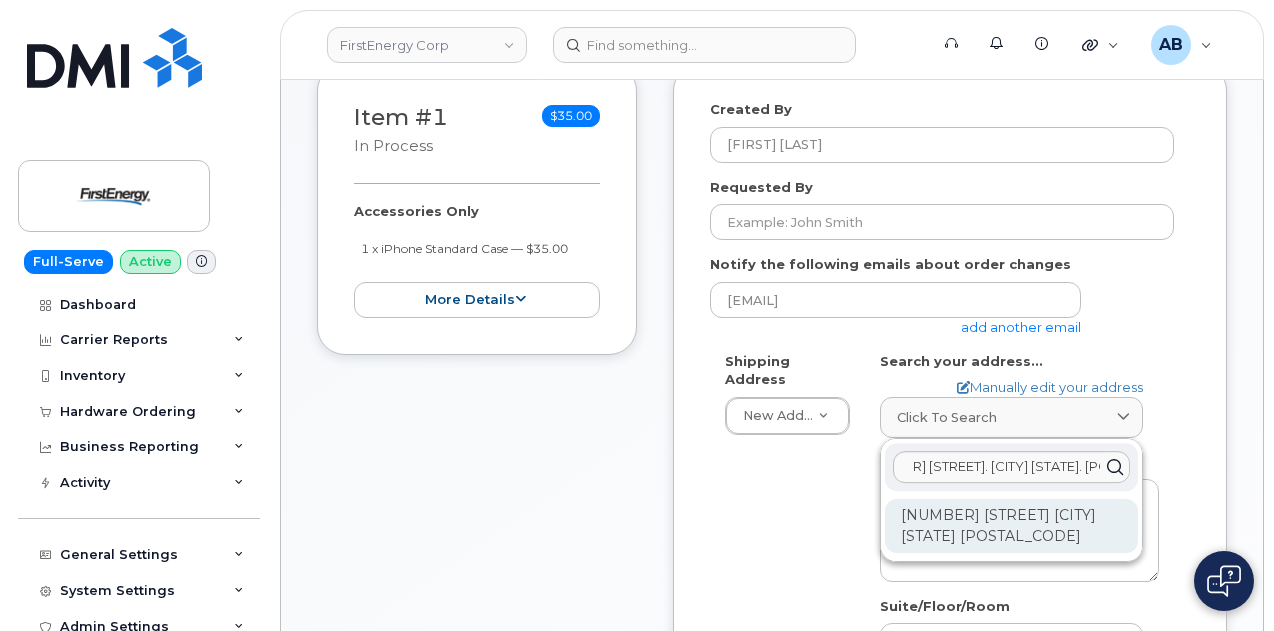 click on "[NUMBER] [STREET] [CITY] [STATE] [POSTAL_CODE]" 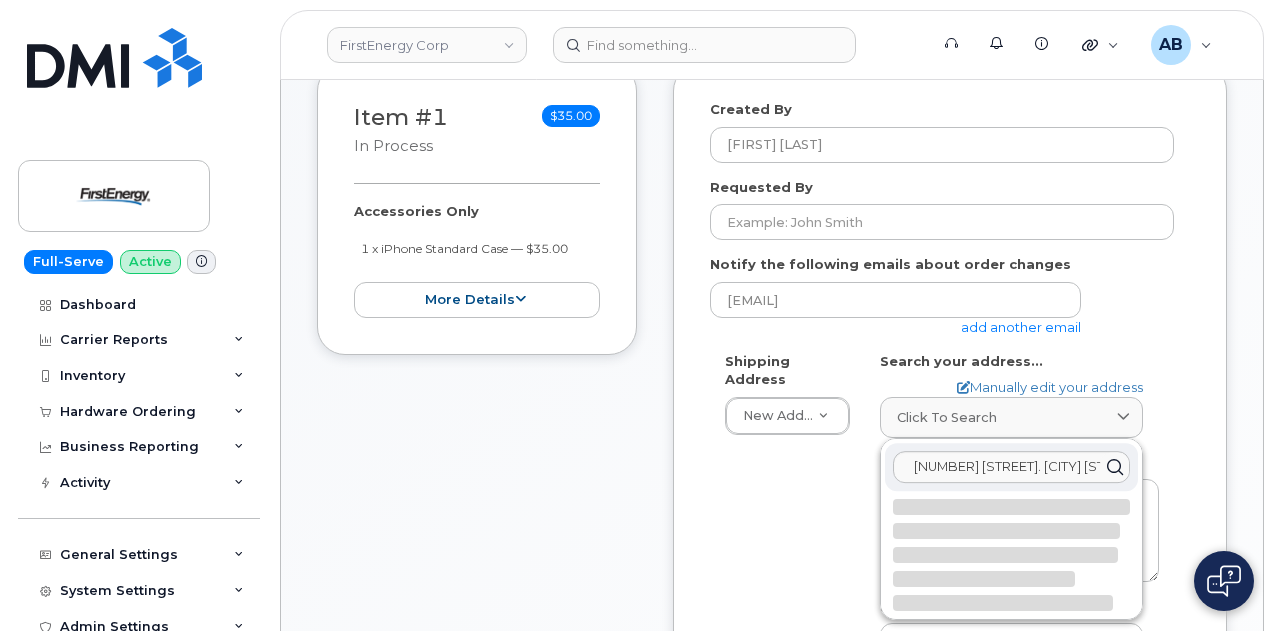 select 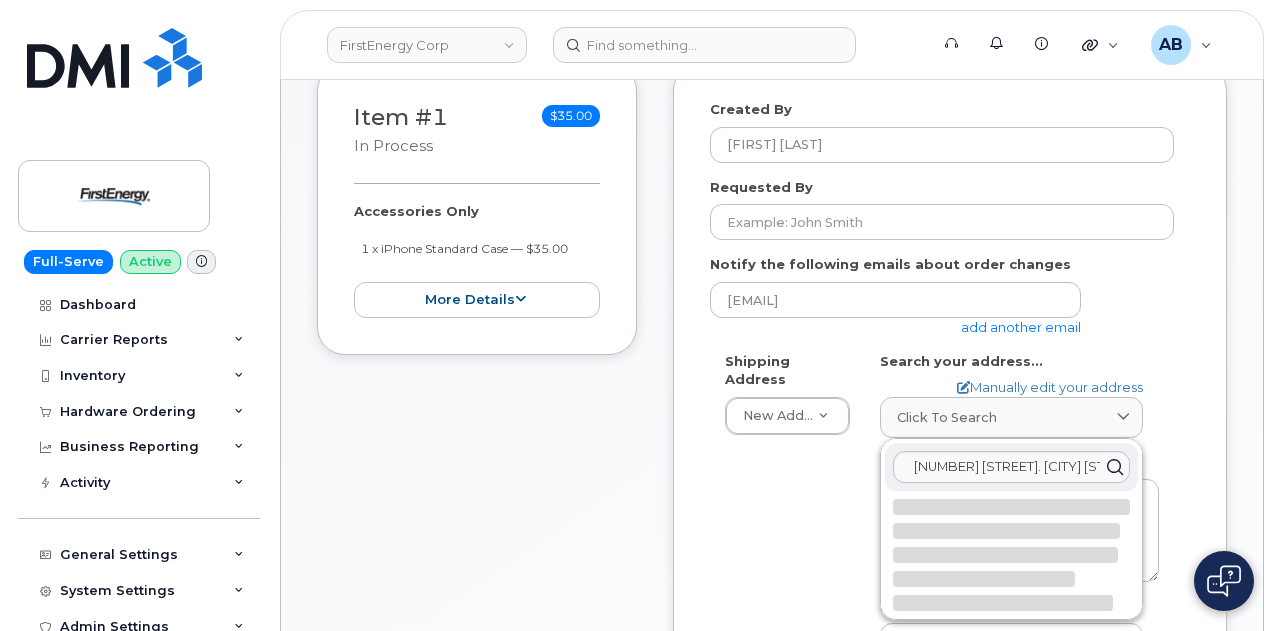 type on "[NUMBER] [STREET]
[CITY] [STATE] [POSTAL_CODE]
UNITED STATES" 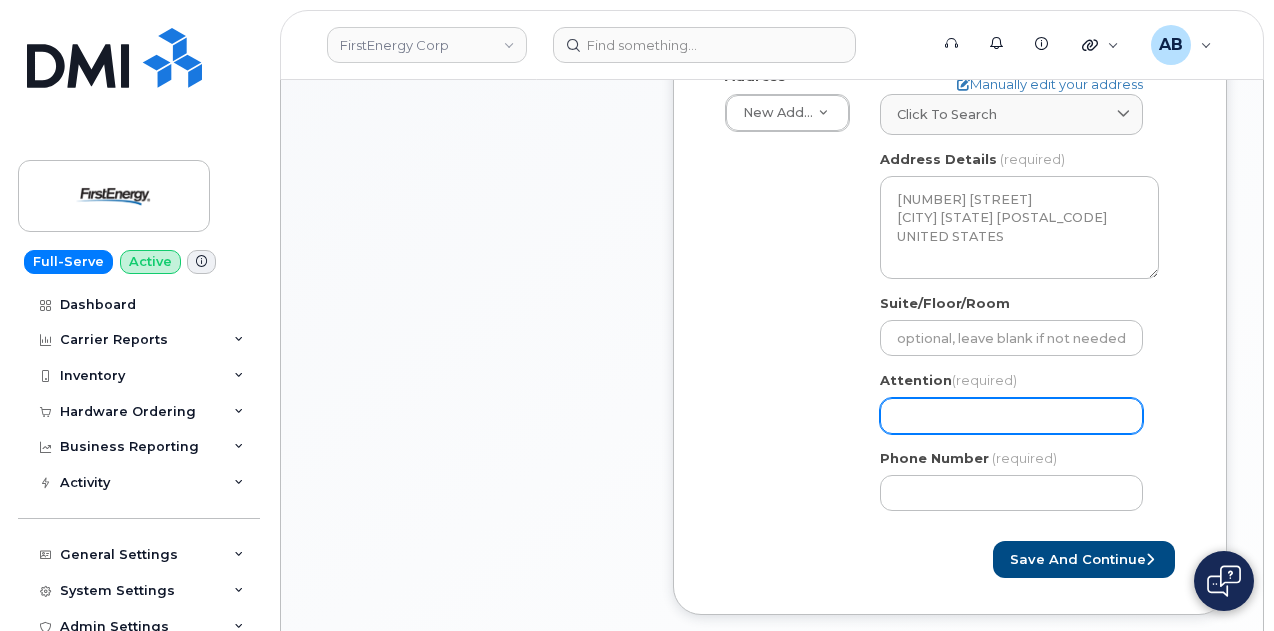 scroll, scrollTop: 624, scrollLeft: 0, axis: vertical 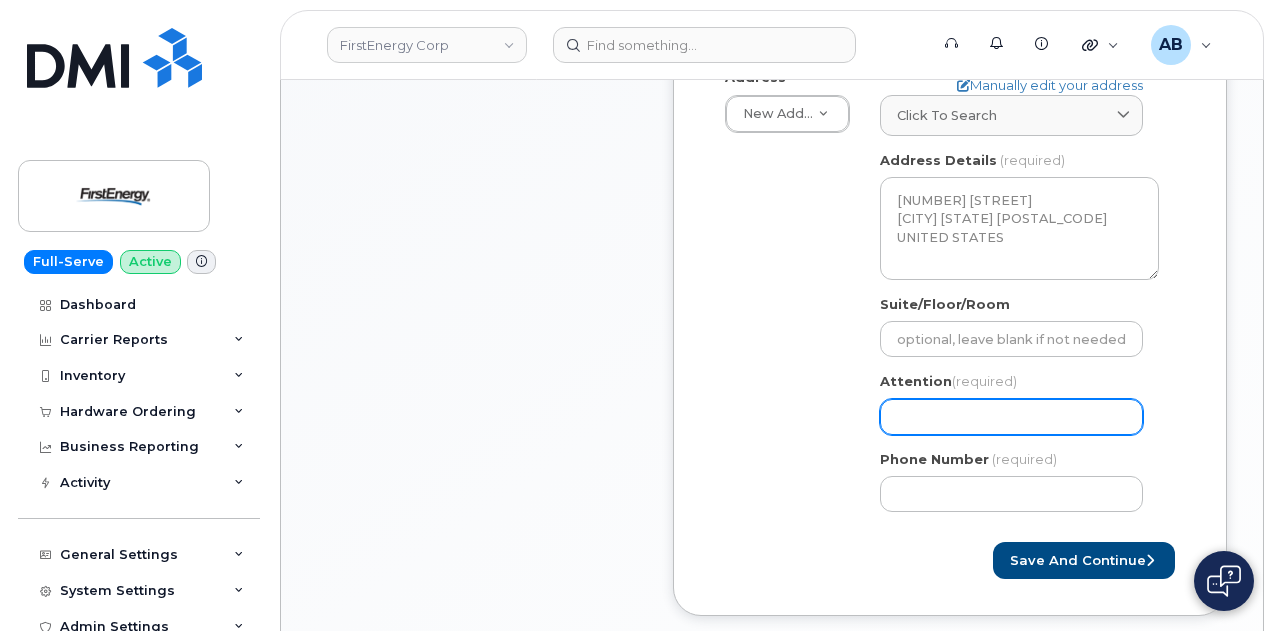 click on "Attention
(required)" 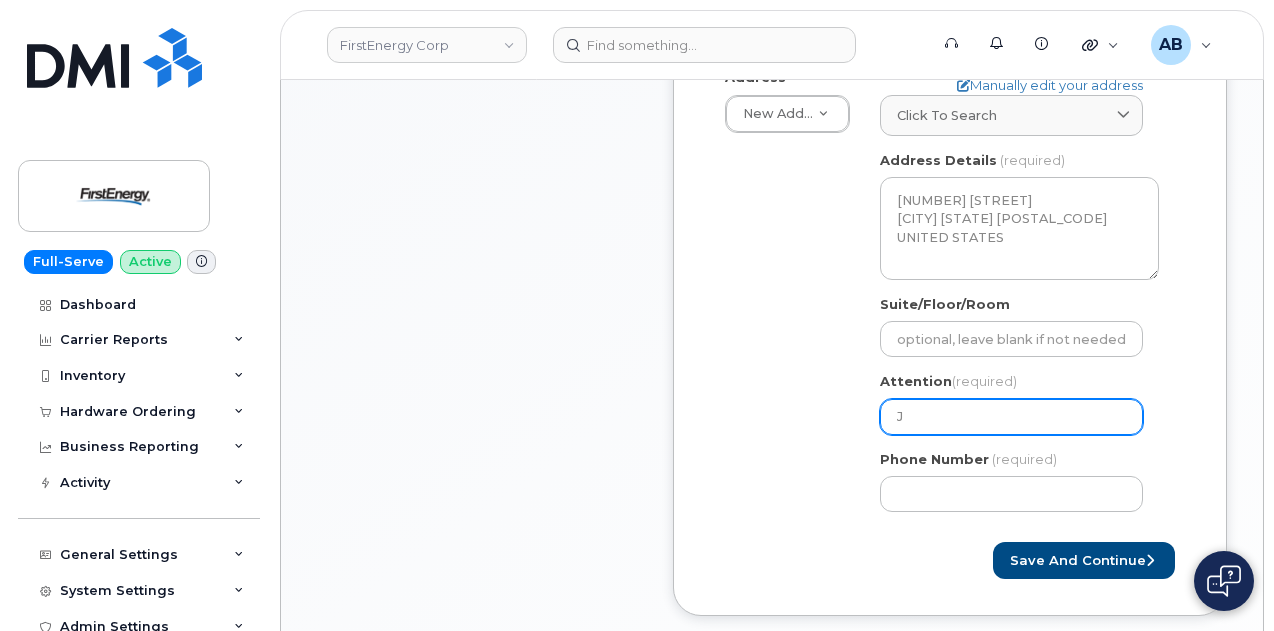 select 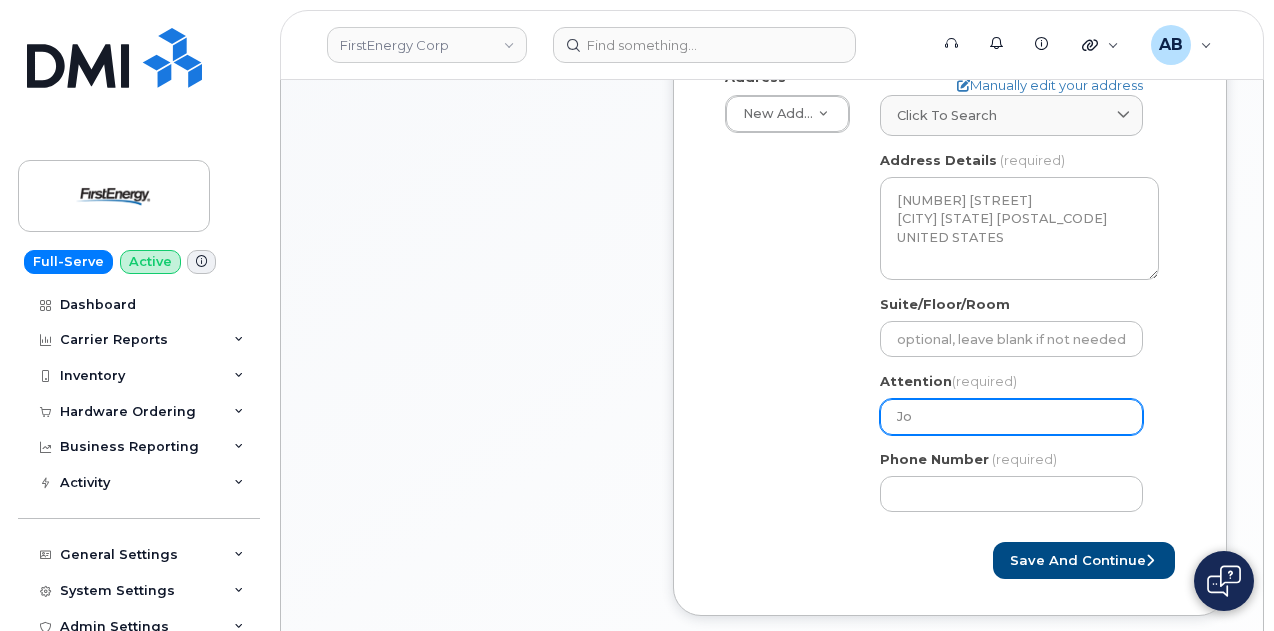 select 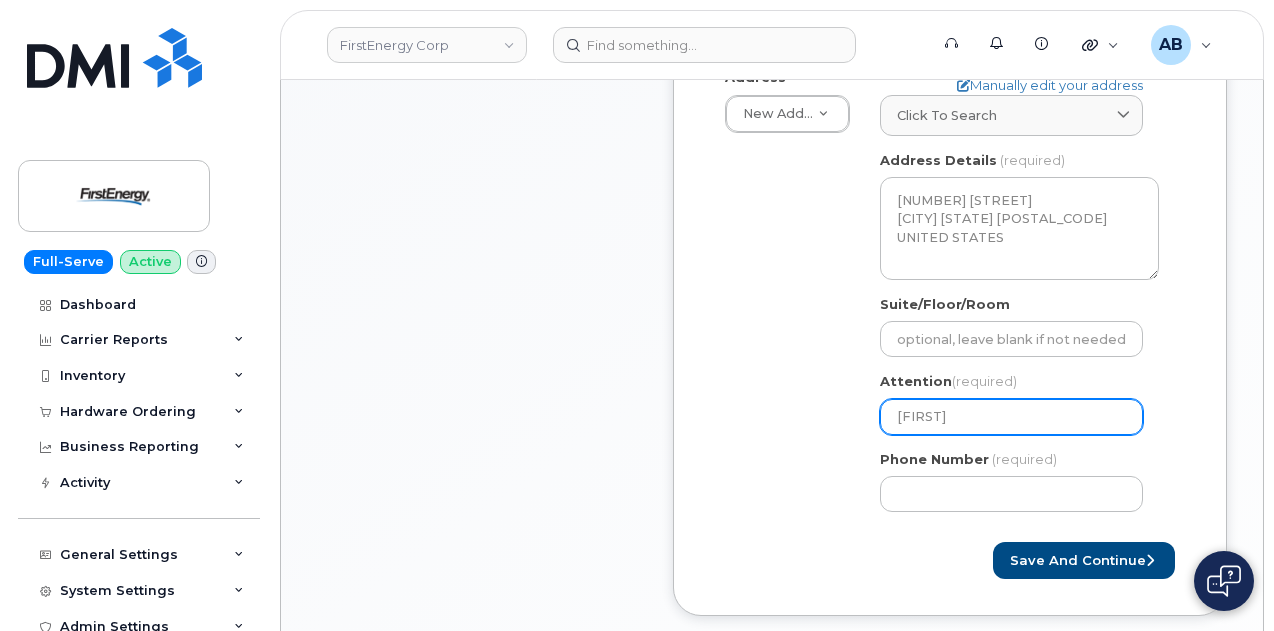 select 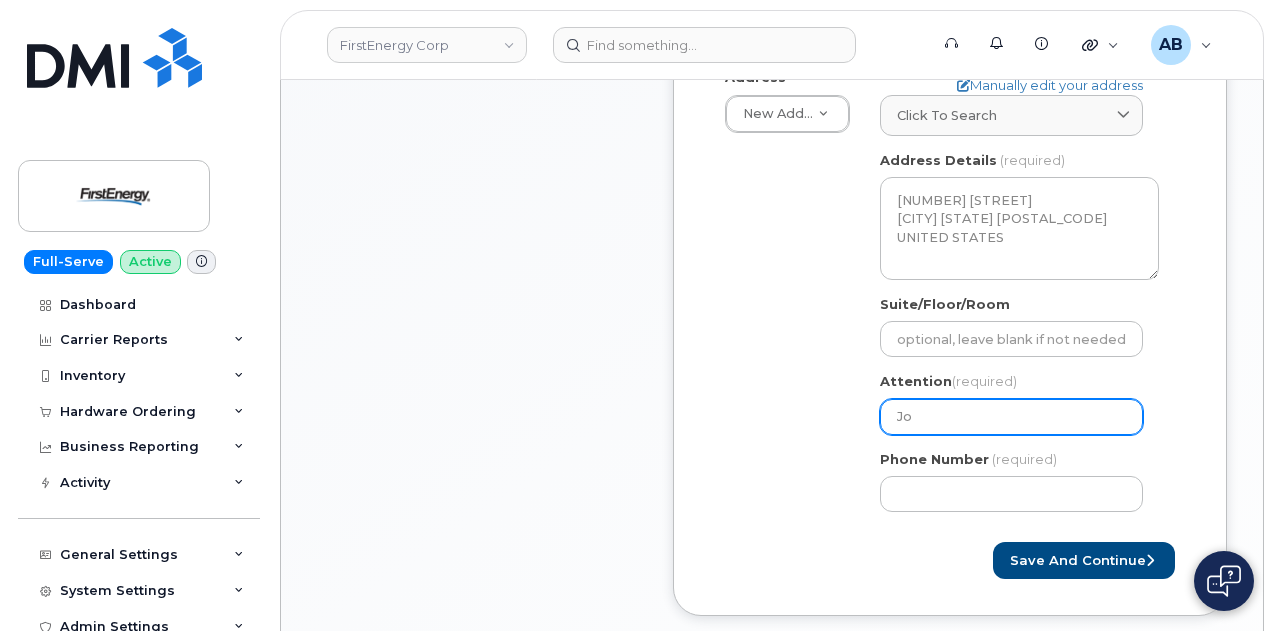 select 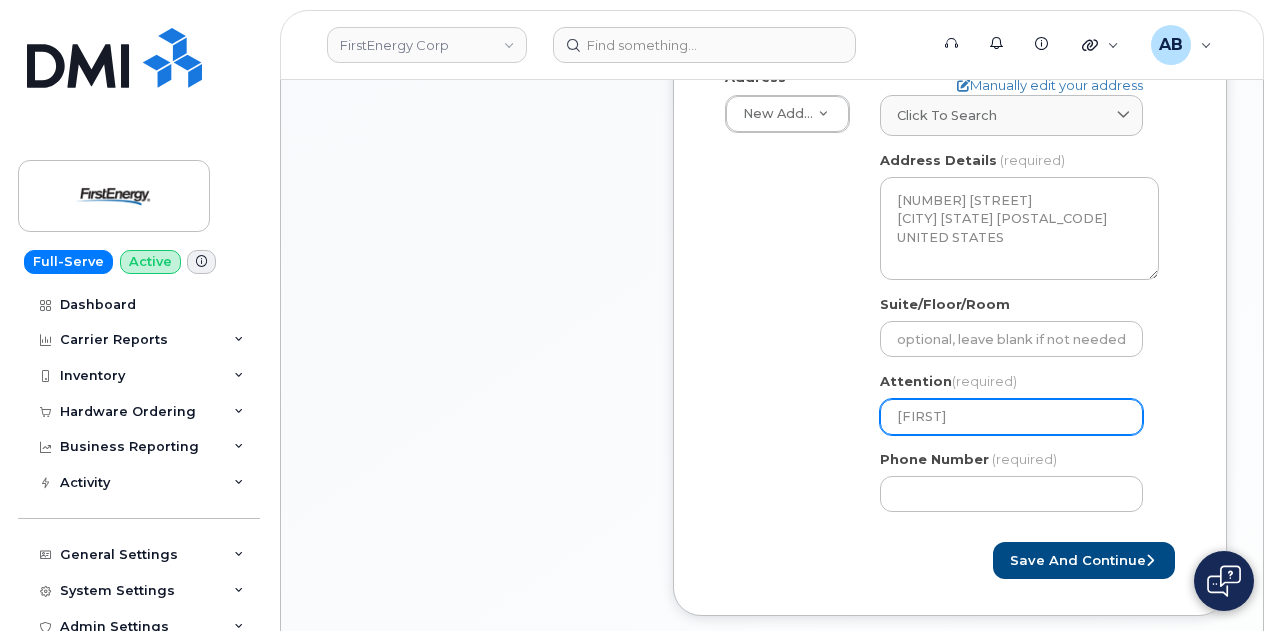 select 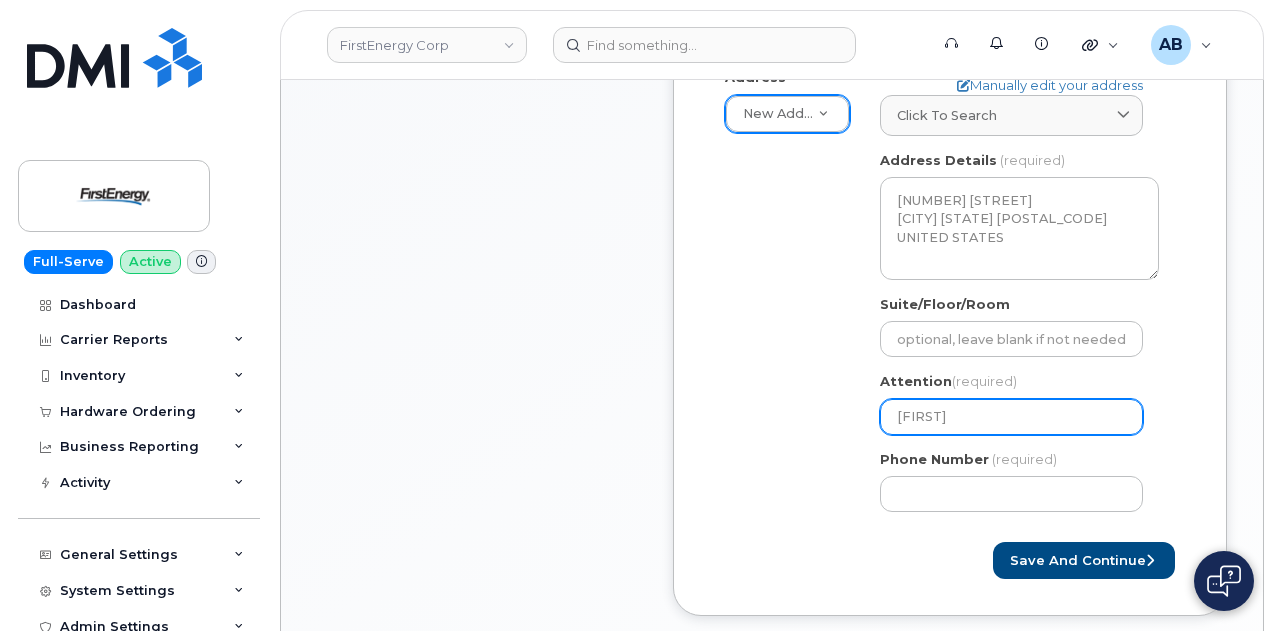 type on "[FIRST]" 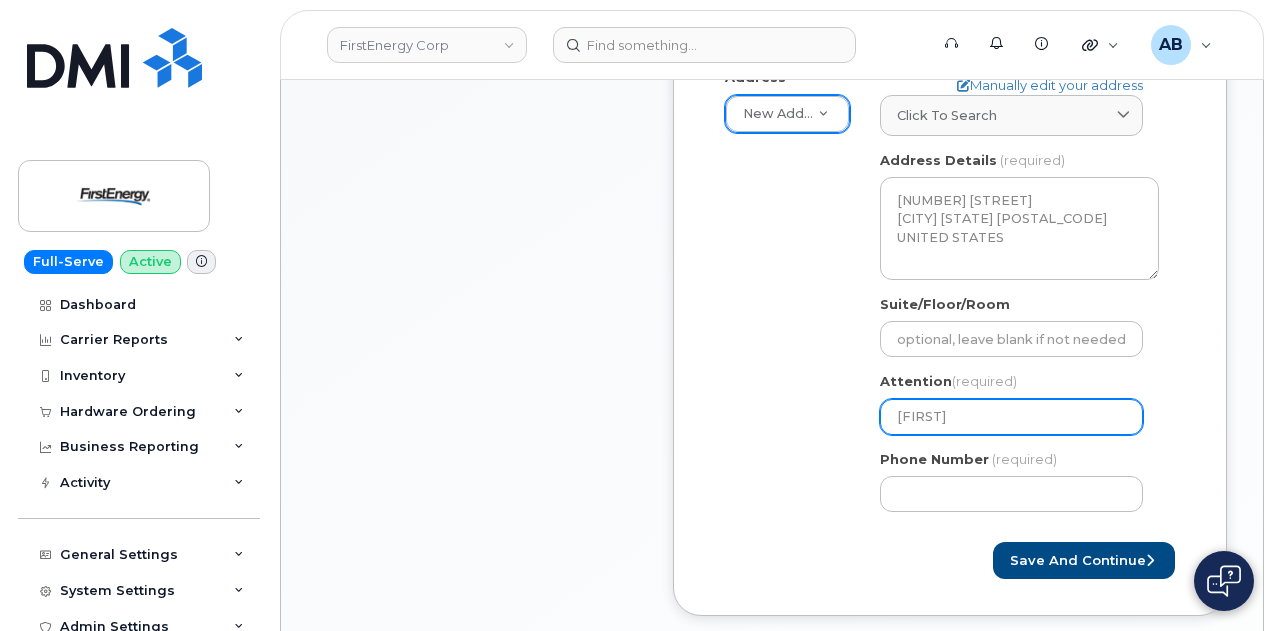 select 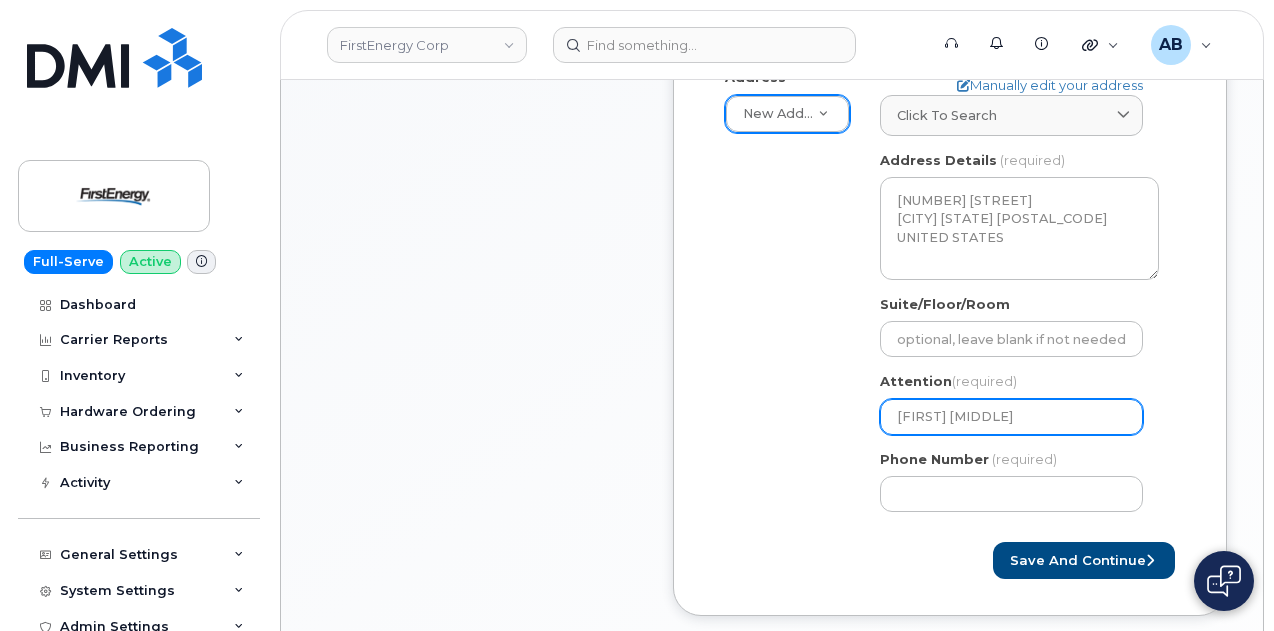 type on "[FIRST] [MIDDLE]" 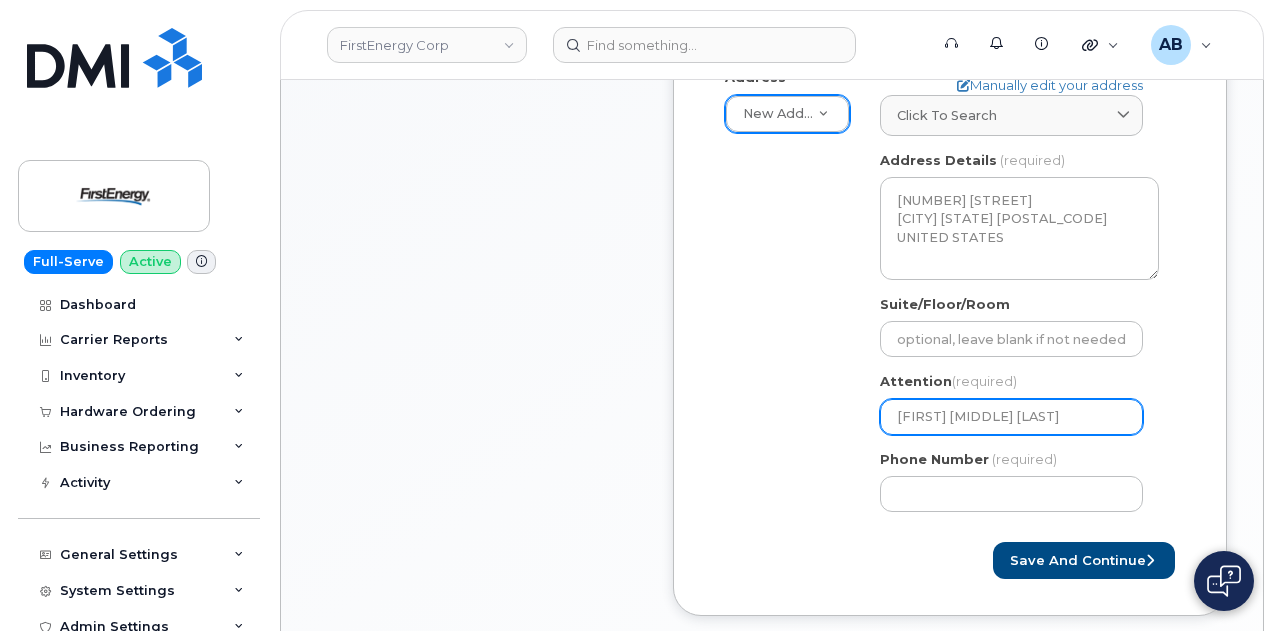 select 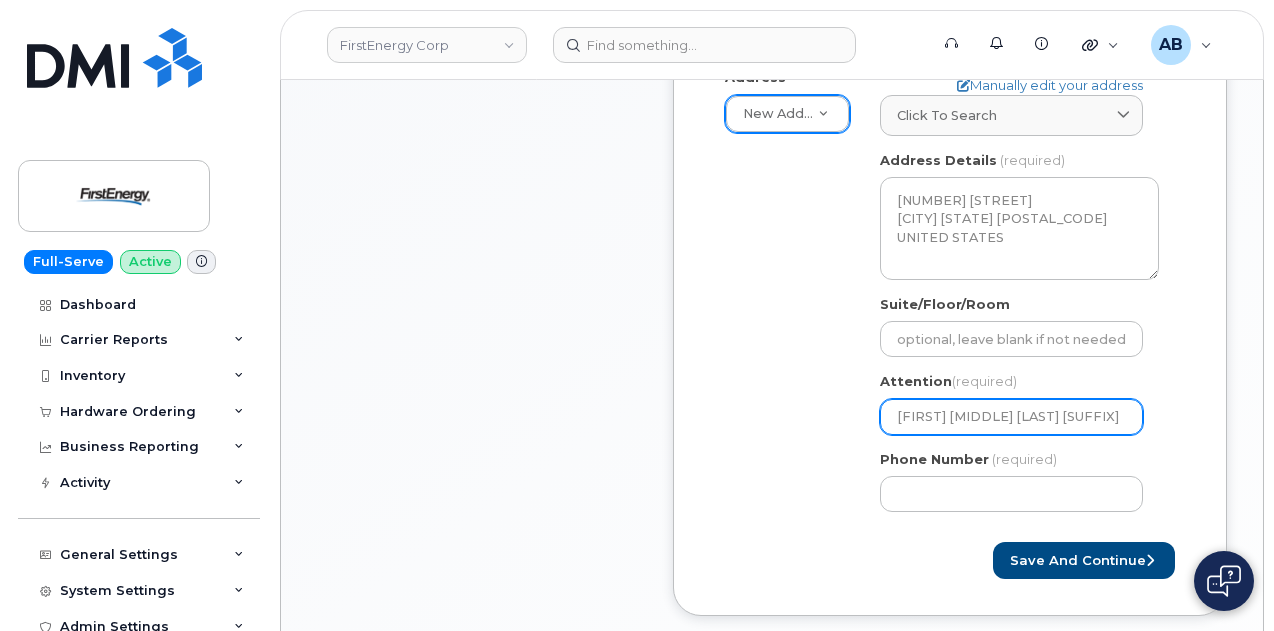 select 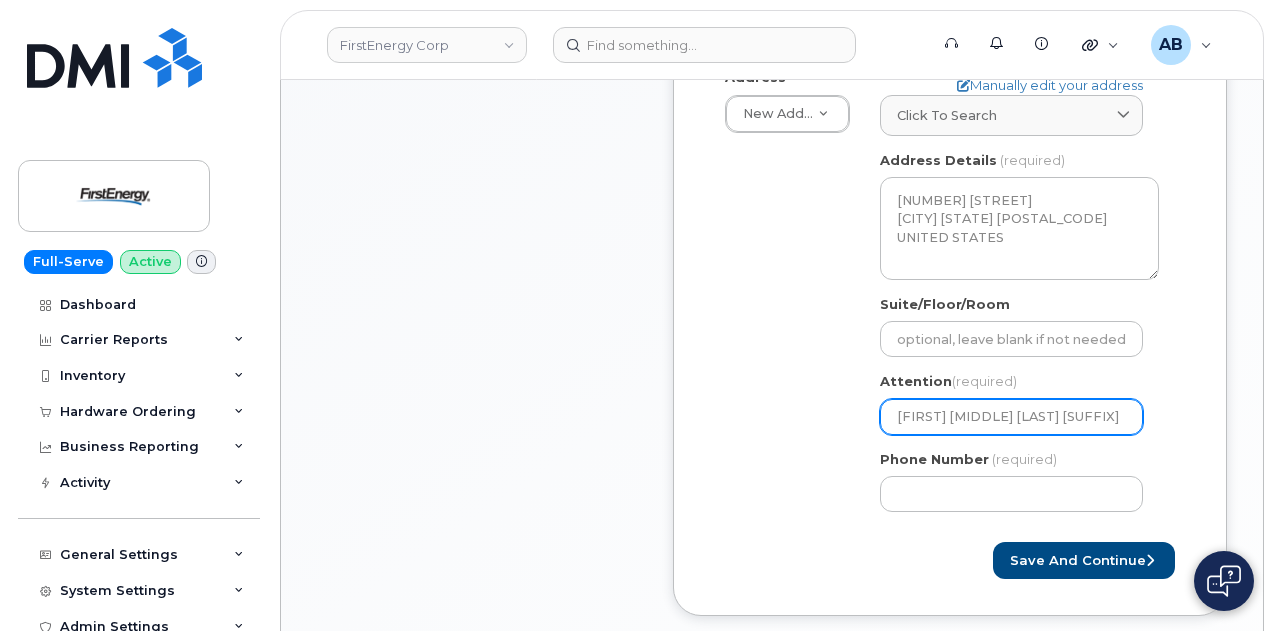 type on "[FIRST] [MIDDLE] [LAST] [SUFFIX]" 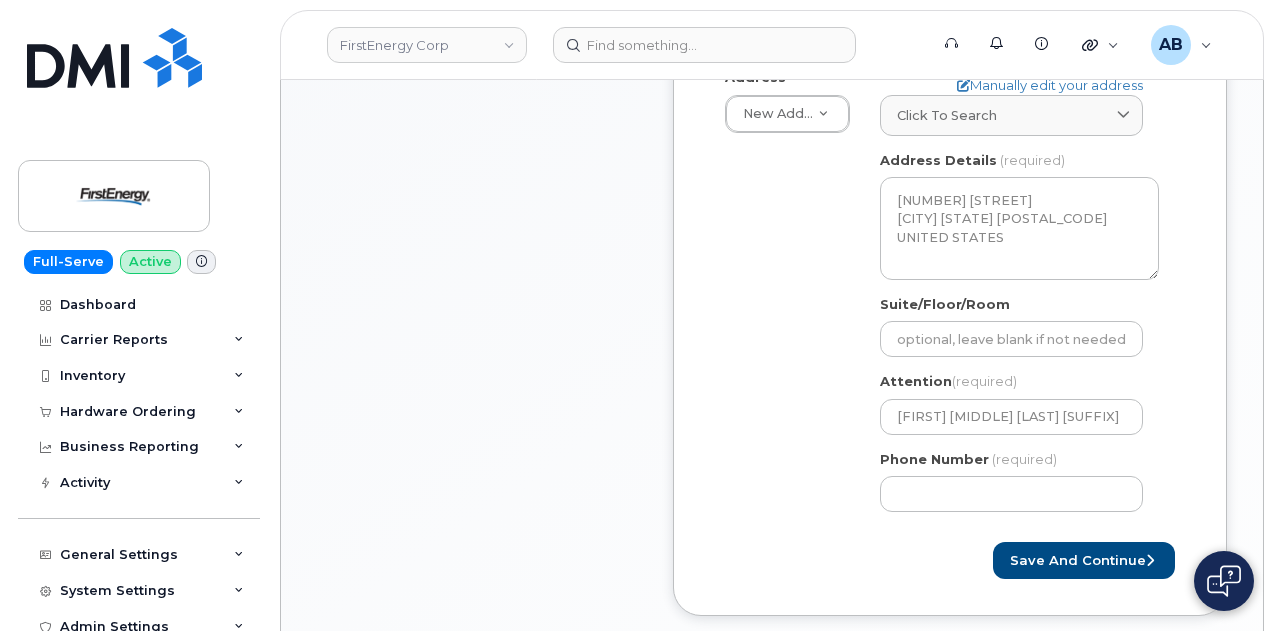 click on "Phone Number
(required)" 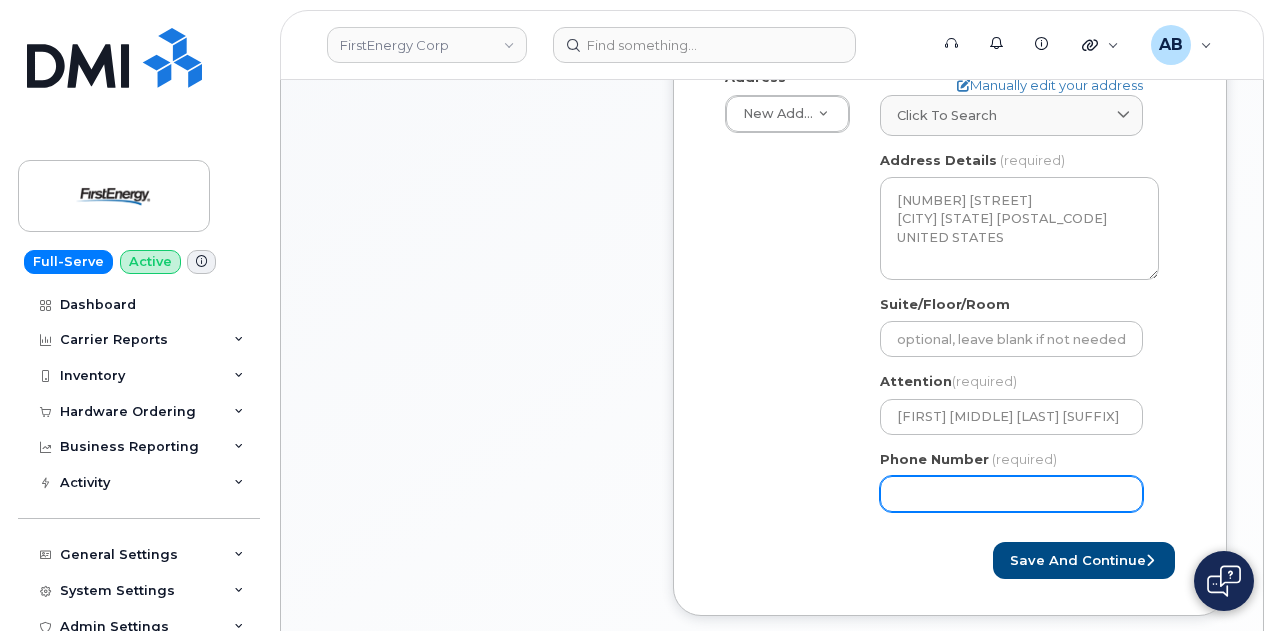 click on "Phone Number" 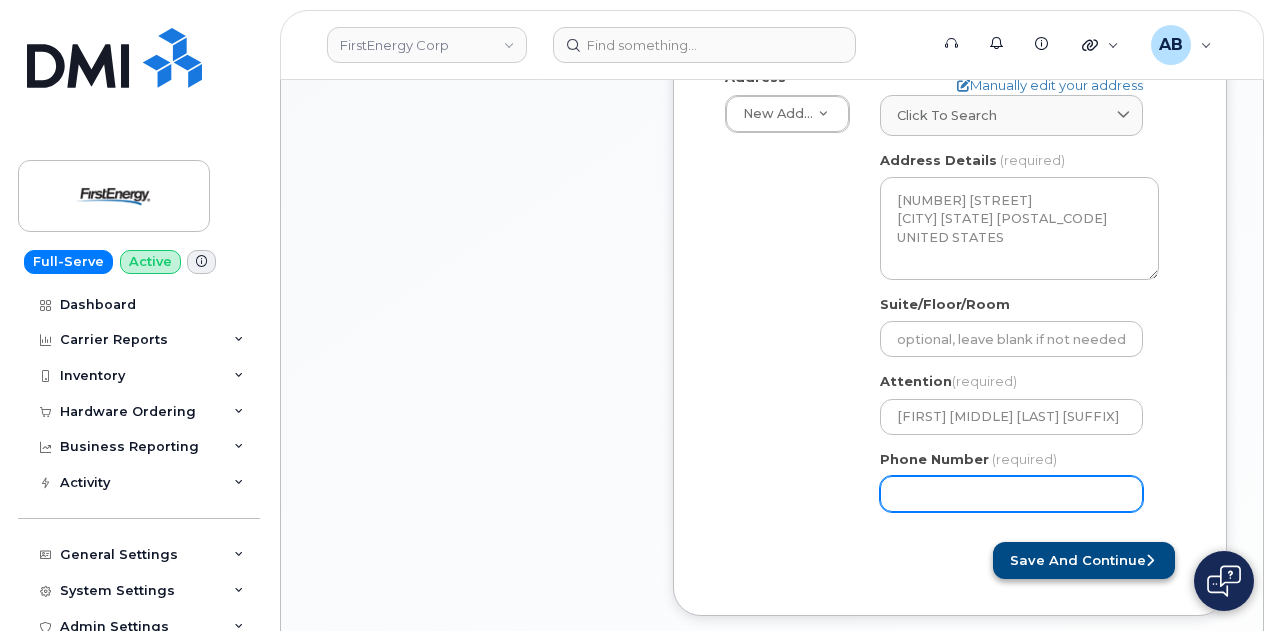 type on "2247754090" 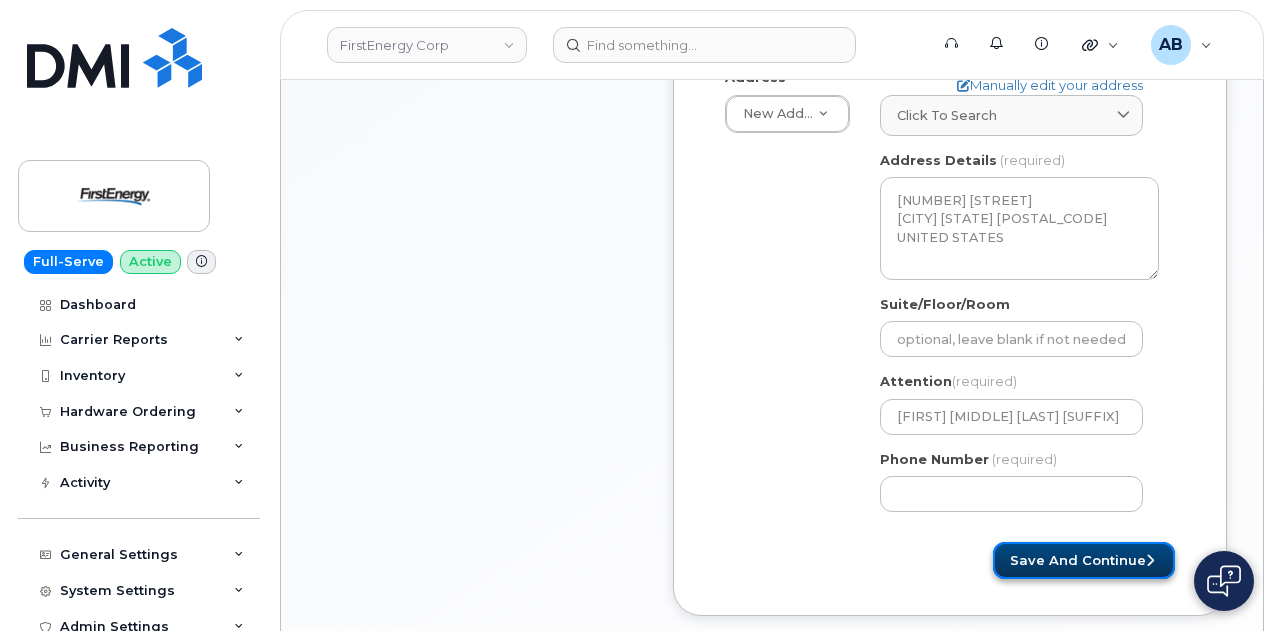 click on "Save and Continue" 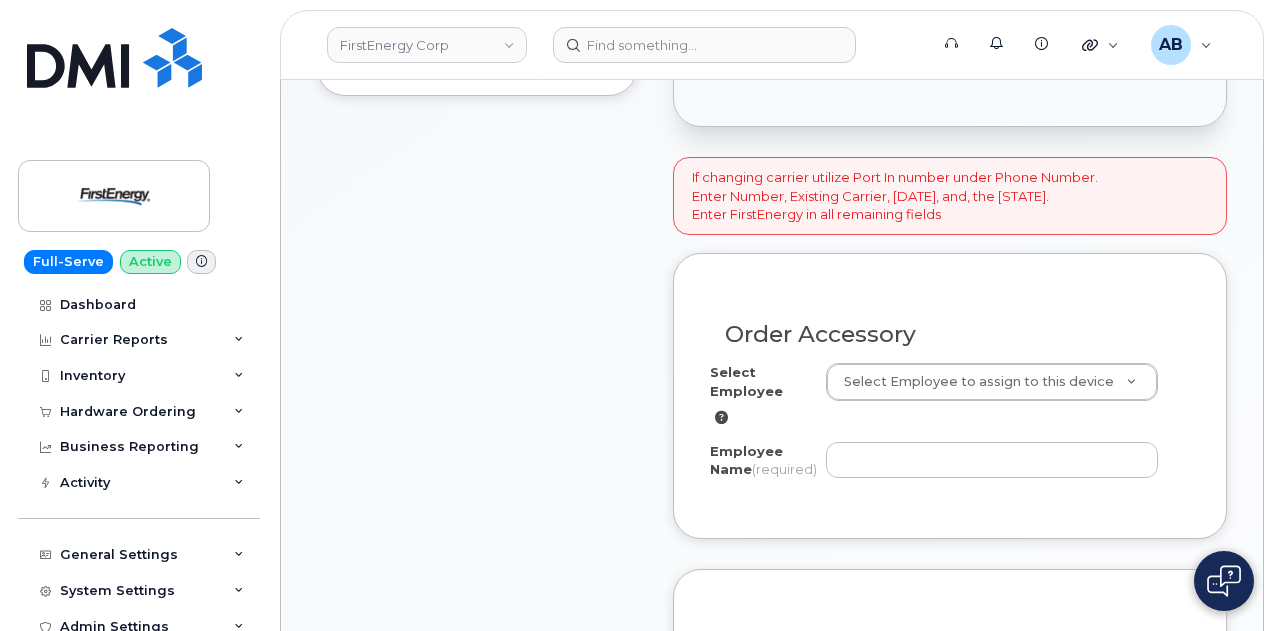 scroll, scrollTop: 580, scrollLeft: 0, axis: vertical 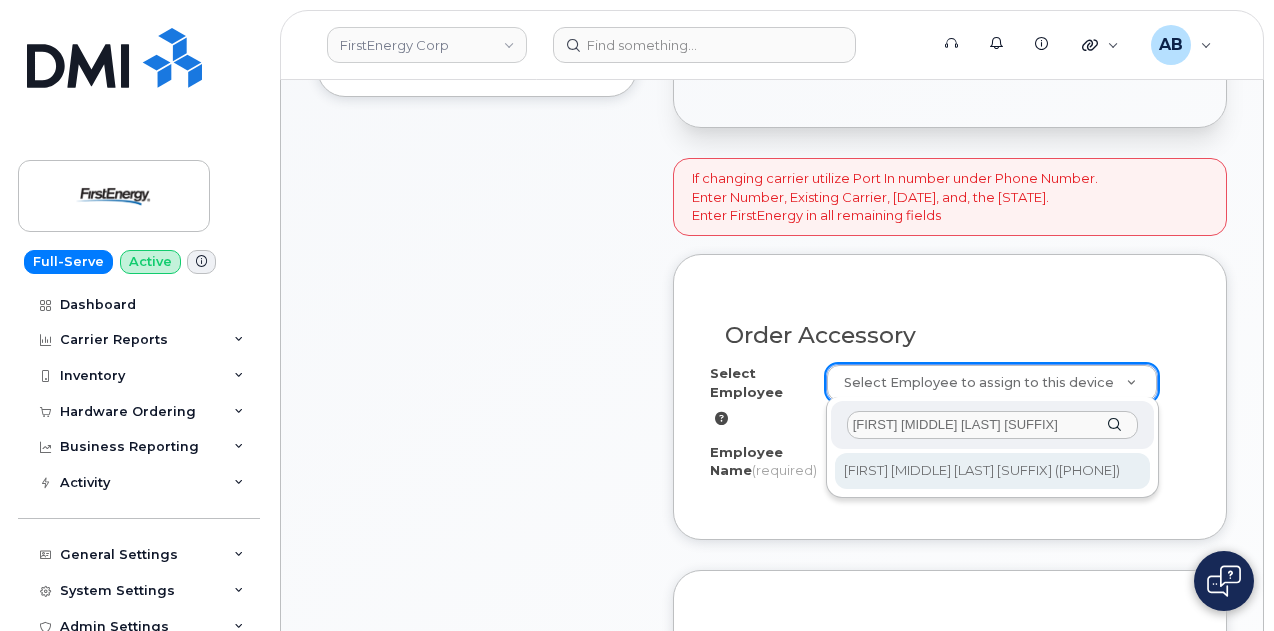 type on "[FIRST] [MIDDLE] [LAST] [SUFFIX]" 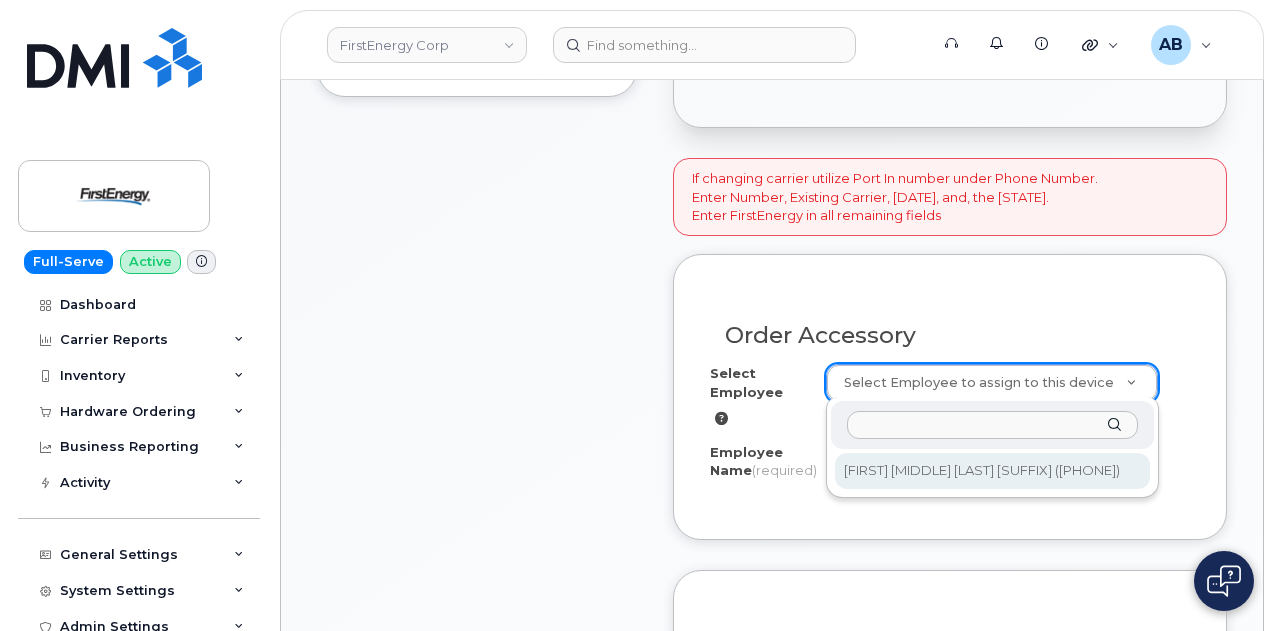 type on "[FIRST] [MIDDLE] [LAST] [SUFFIX]" 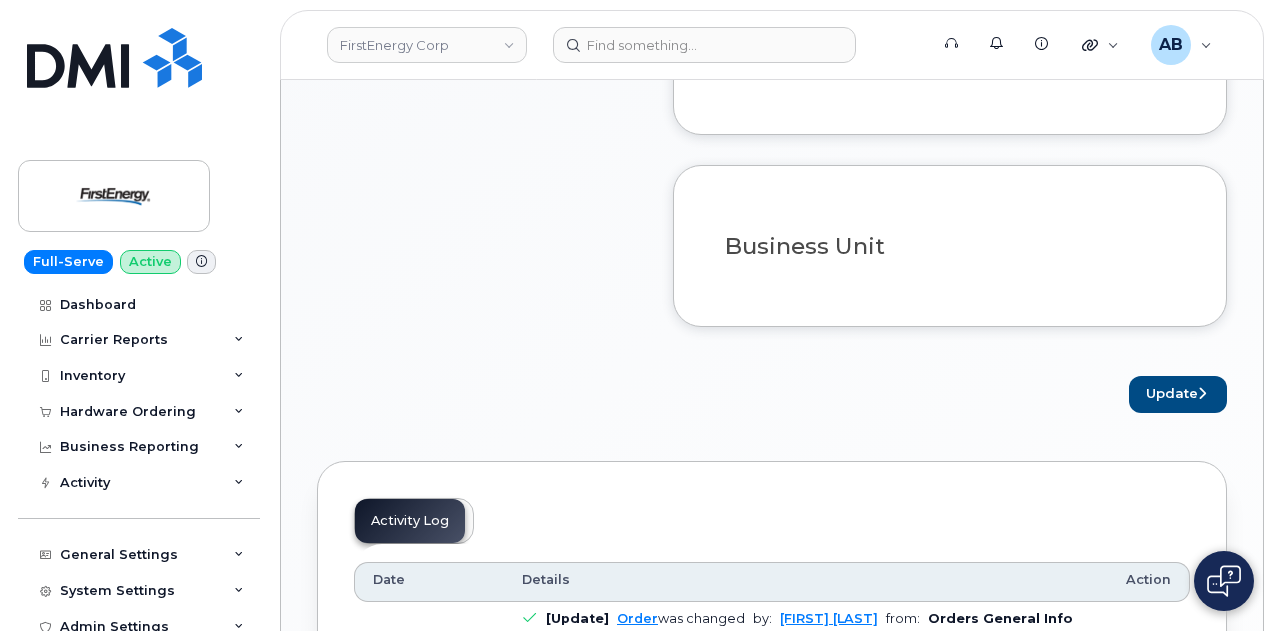 scroll, scrollTop: 990, scrollLeft: 0, axis: vertical 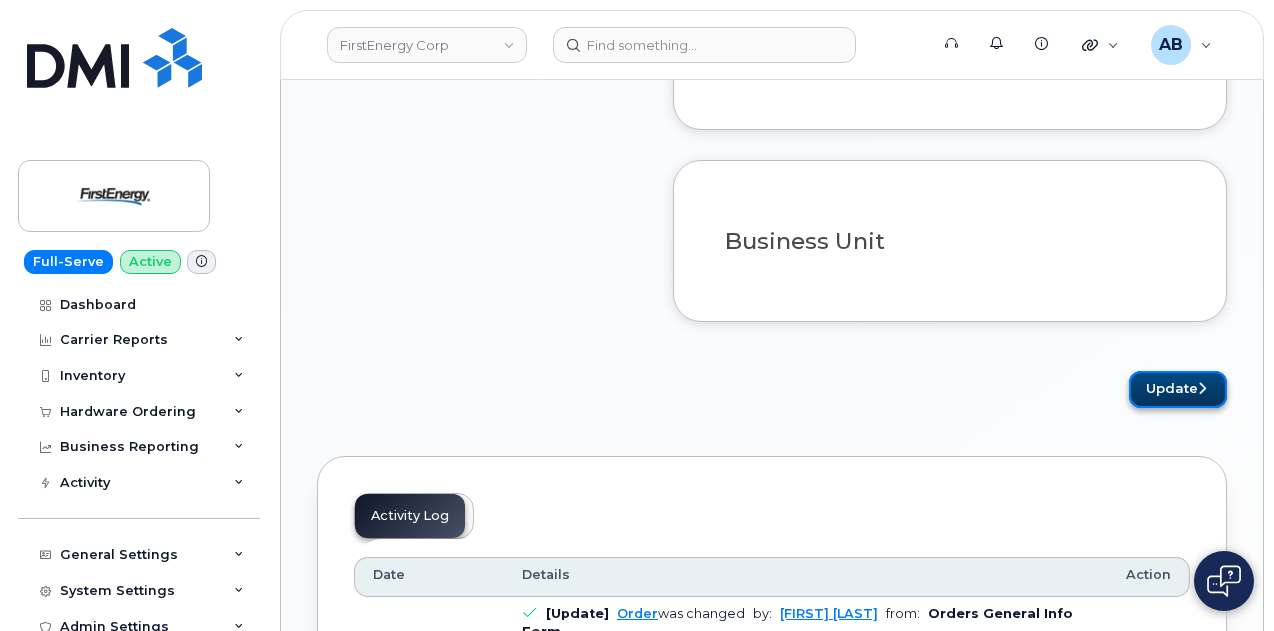 click on "Update" 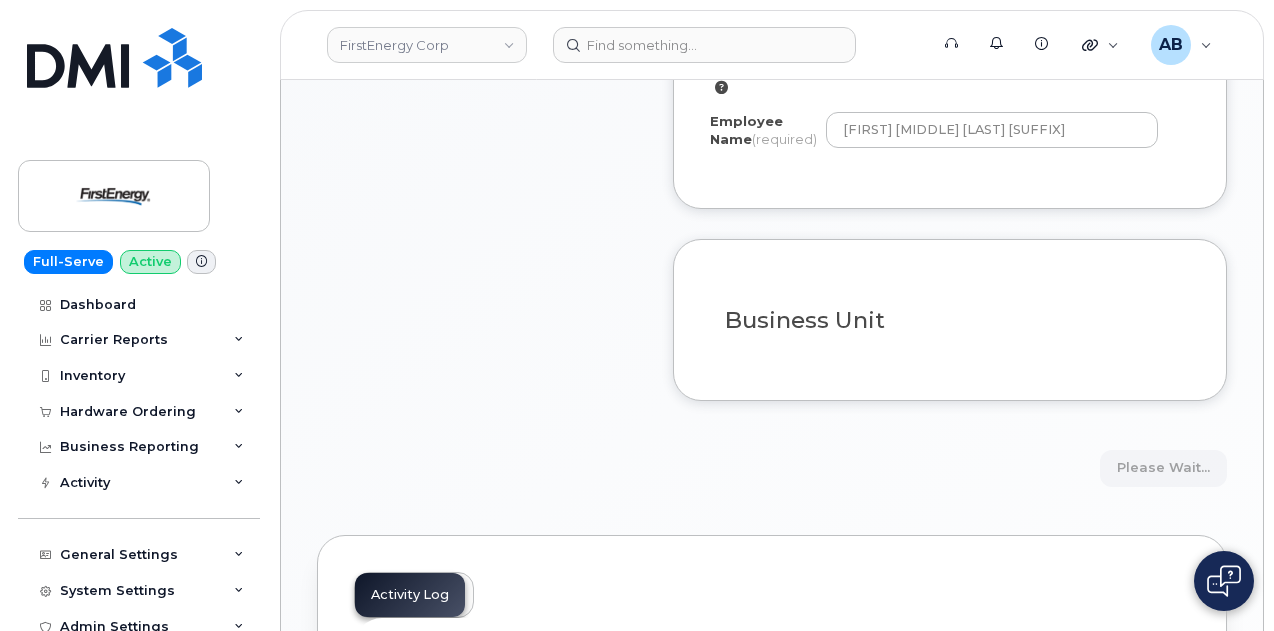 scroll, scrollTop: 913, scrollLeft: 0, axis: vertical 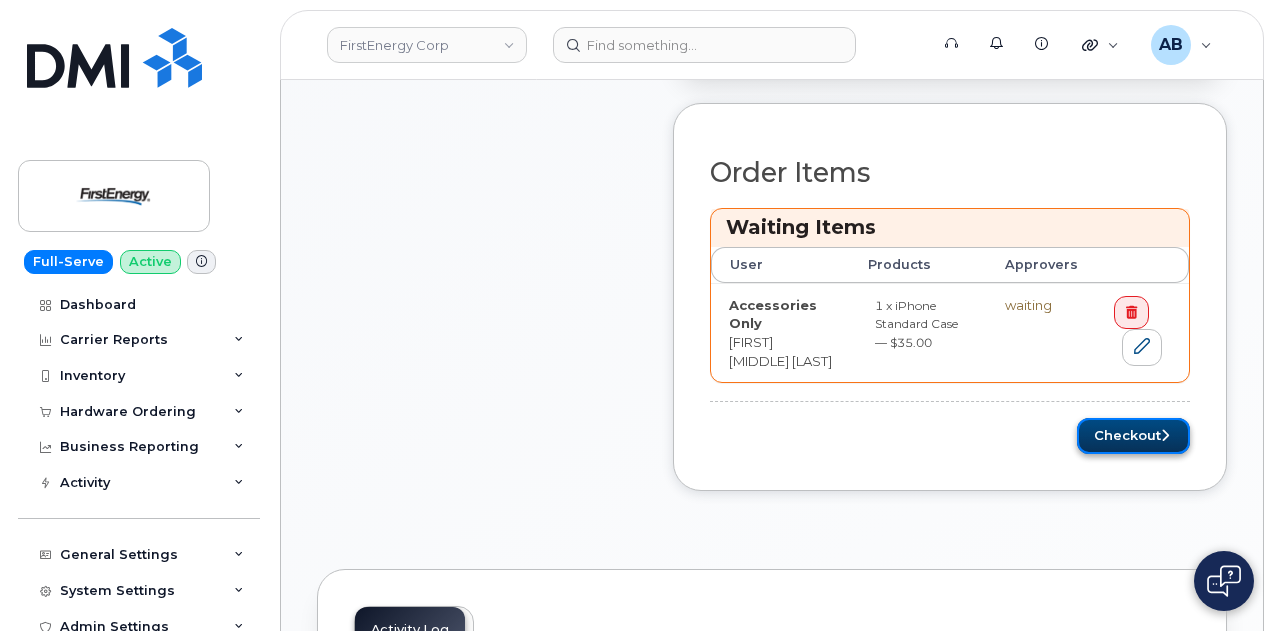 click on "Checkout" 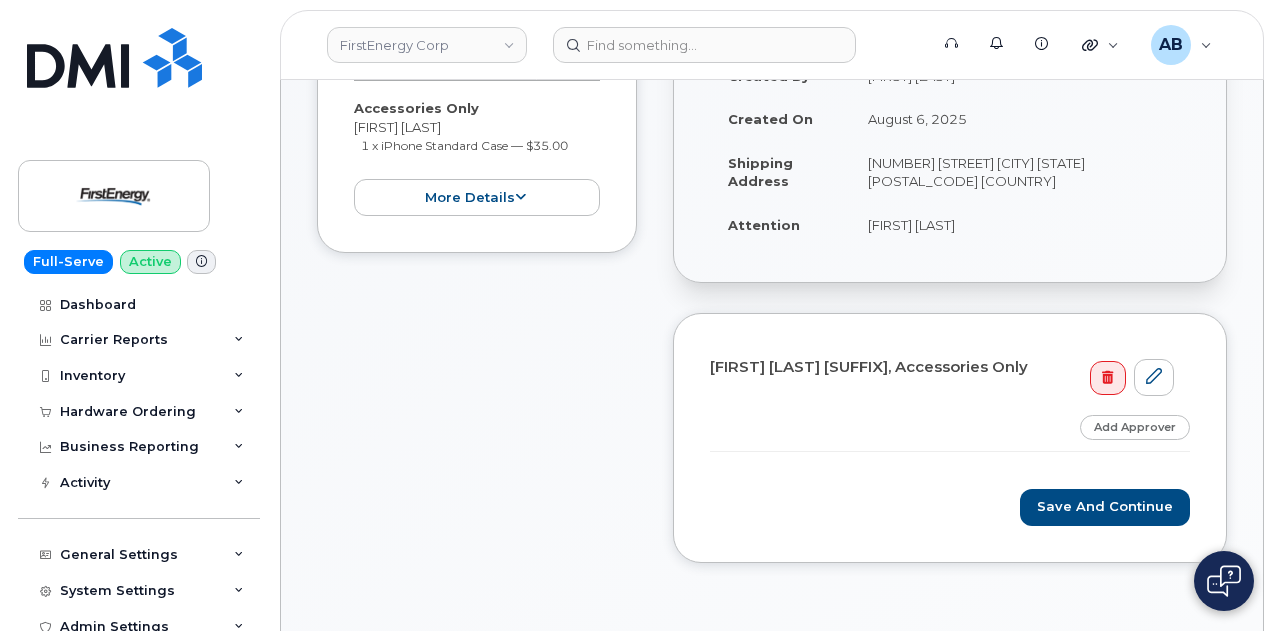 scroll, scrollTop: 341, scrollLeft: 0, axis: vertical 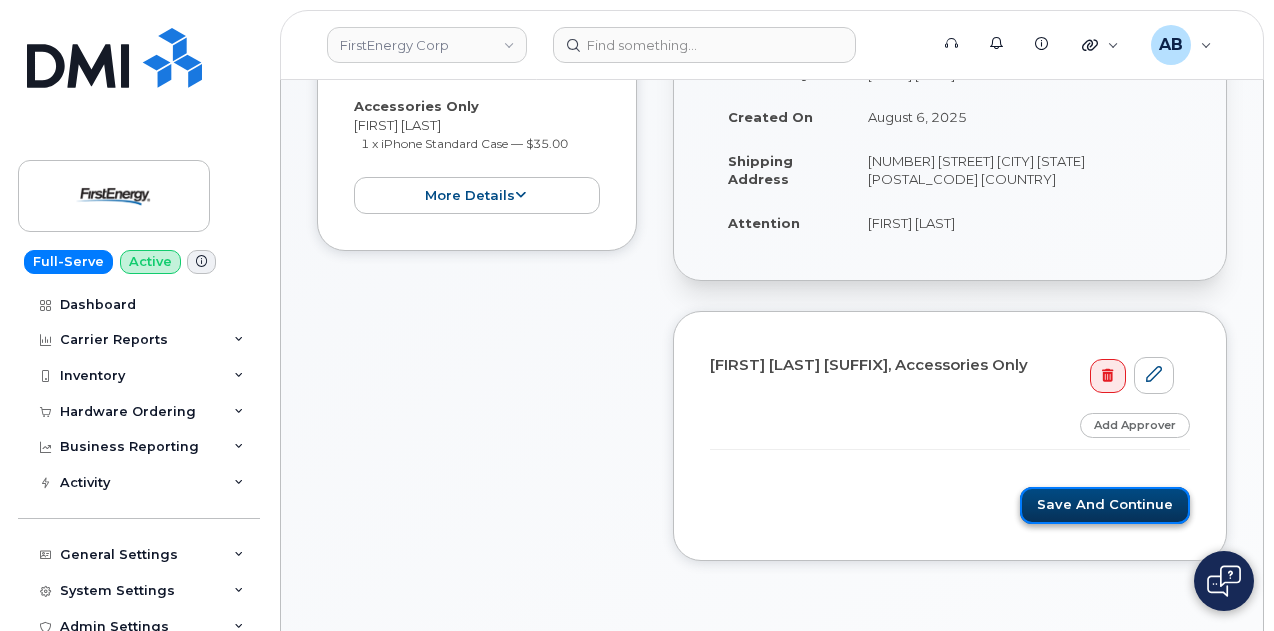click on "Save and Continue" 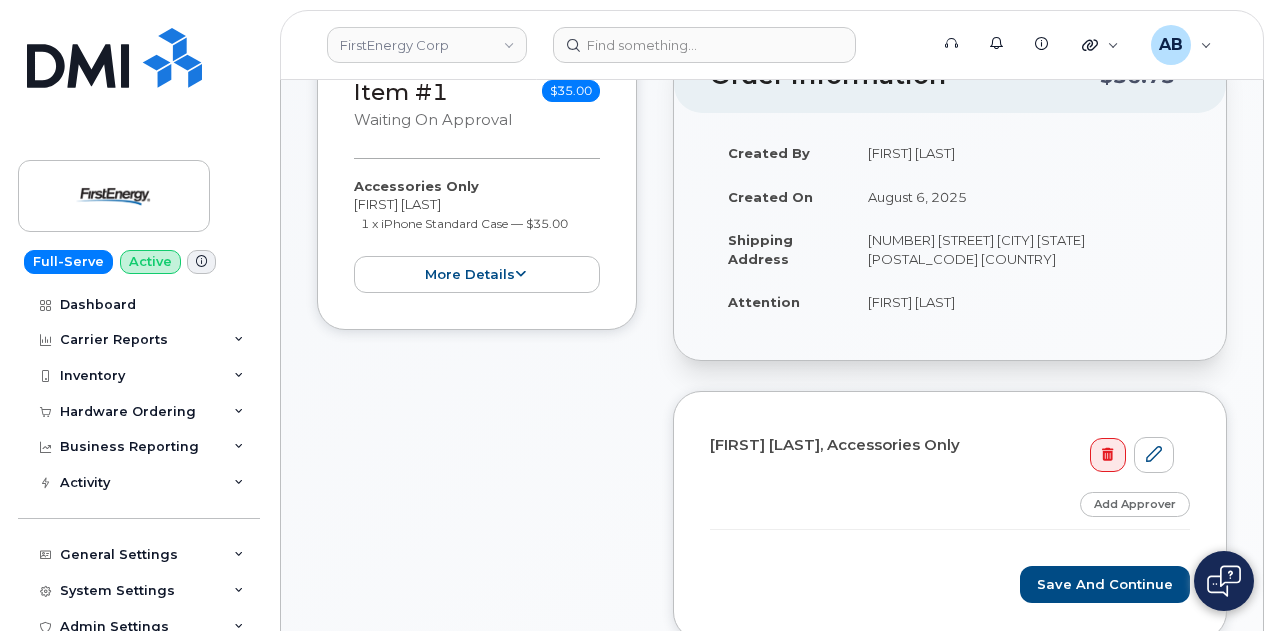 scroll, scrollTop: 524, scrollLeft: 0, axis: vertical 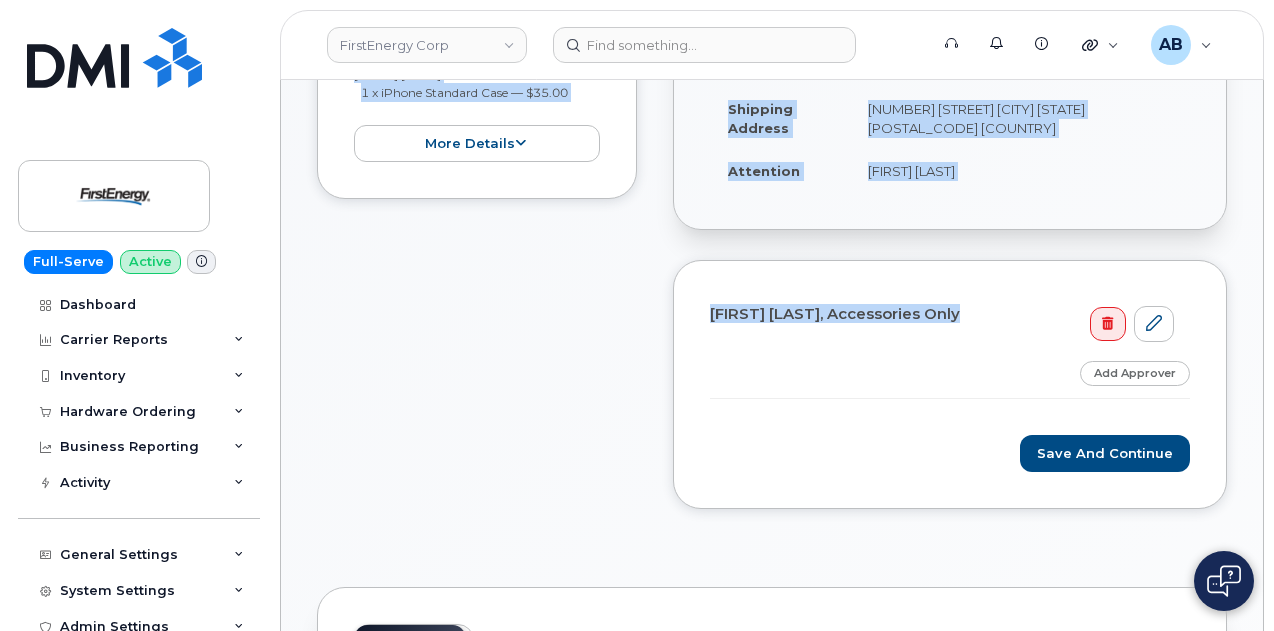 drag, startPoint x: 886, startPoint y: 348, endPoint x: 558, endPoint y: -121, distance: 572.3155 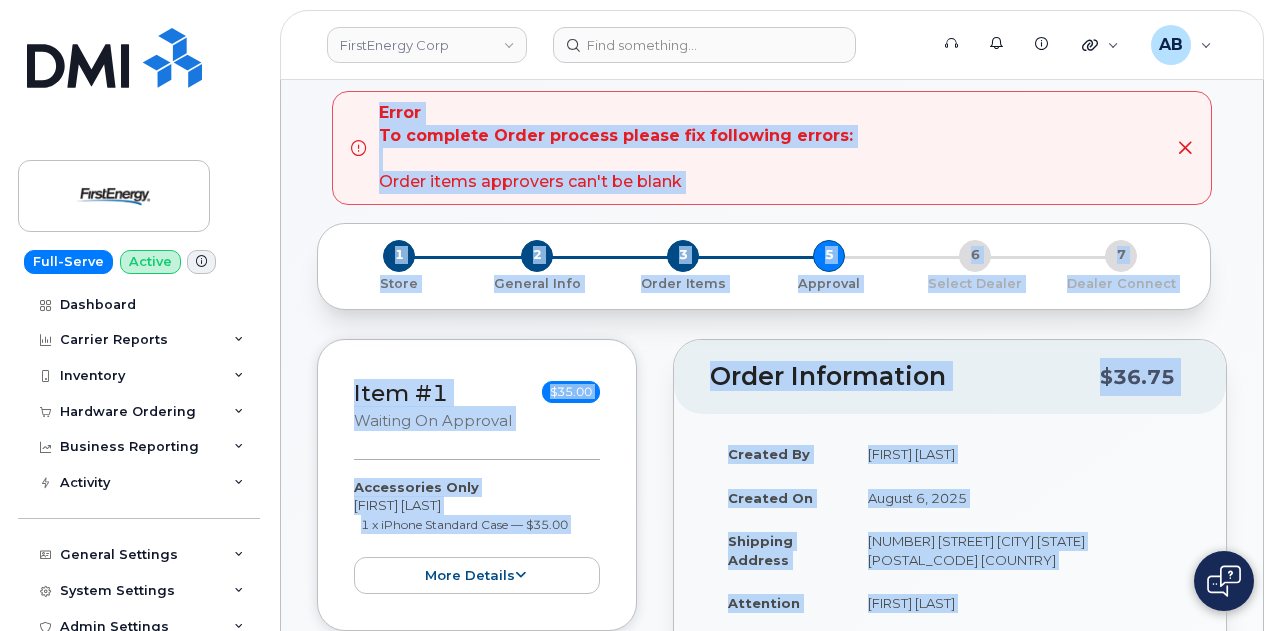 click on "Order Information
$36.75" 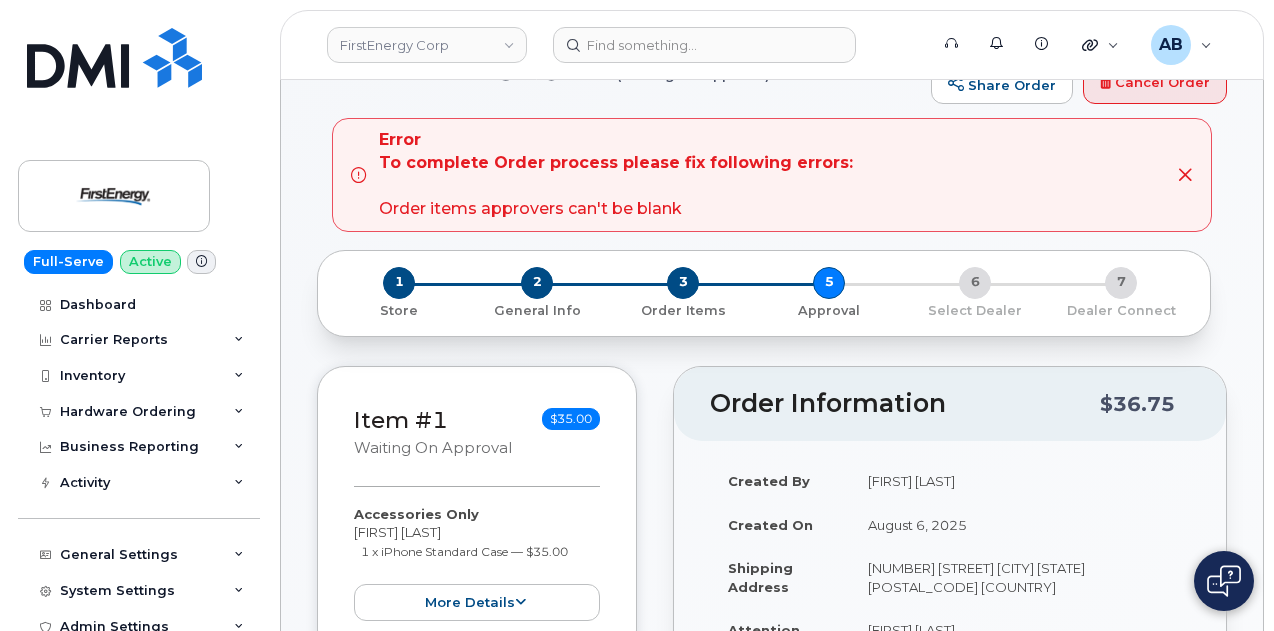 scroll, scrollTop: 0, scrollLeft: 0, axis: both 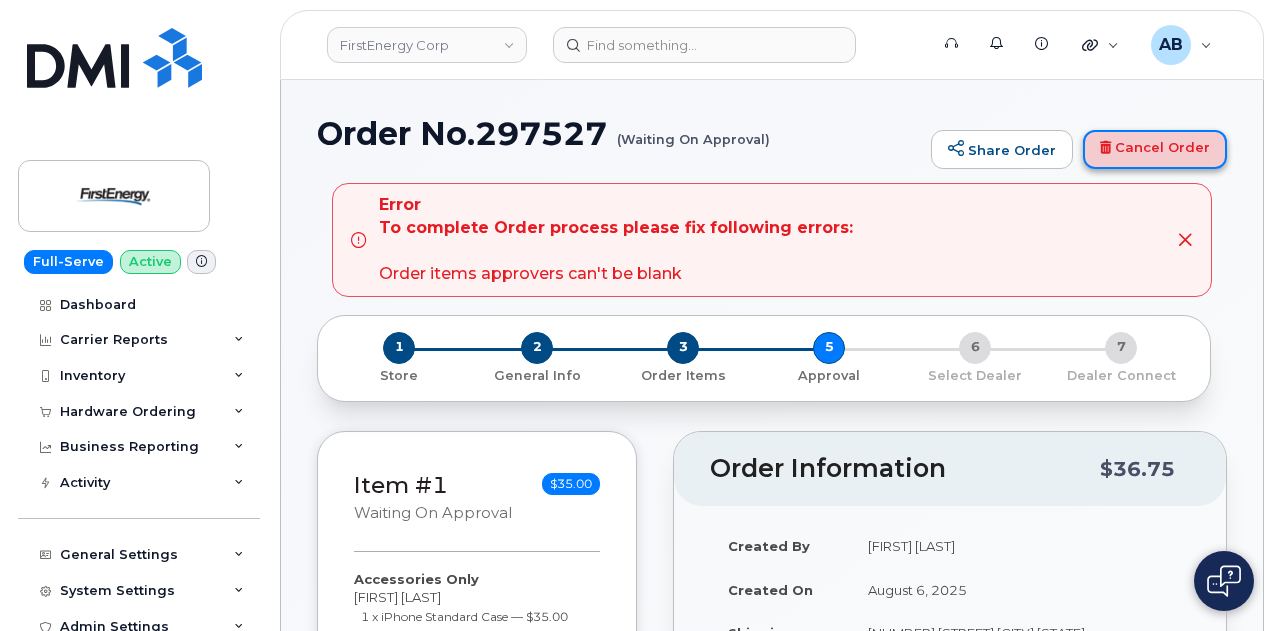 click on "Cancel Order" 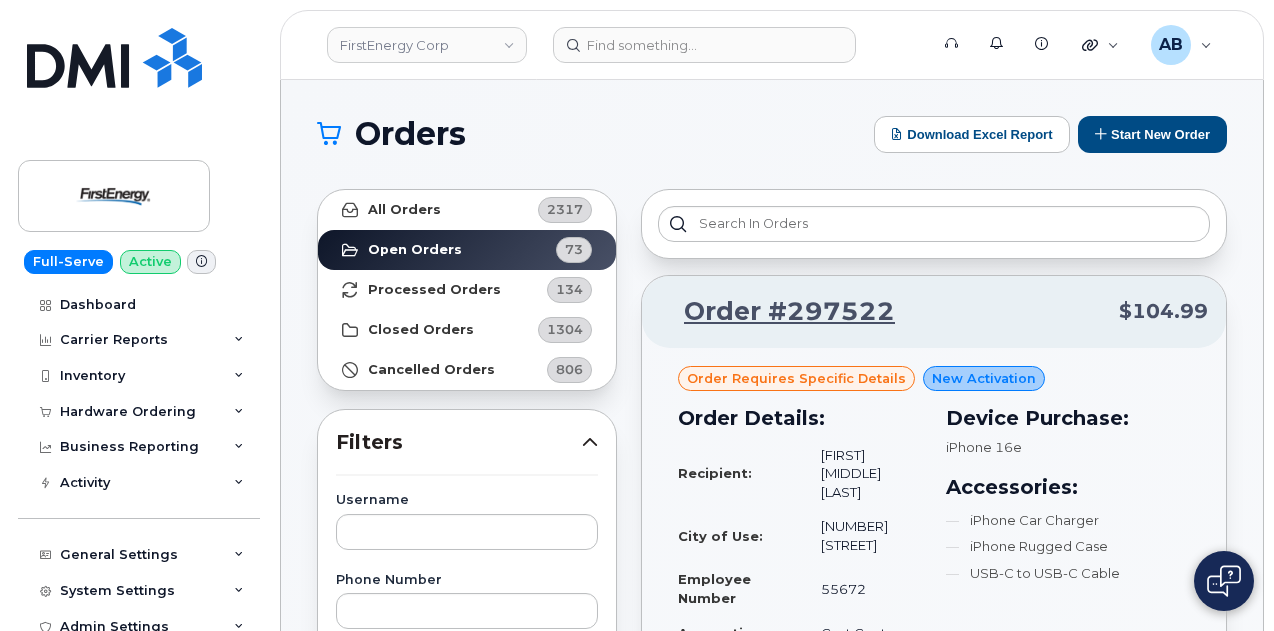 scroll, scrollTop: 0, scrollLeft: 0, axis: both 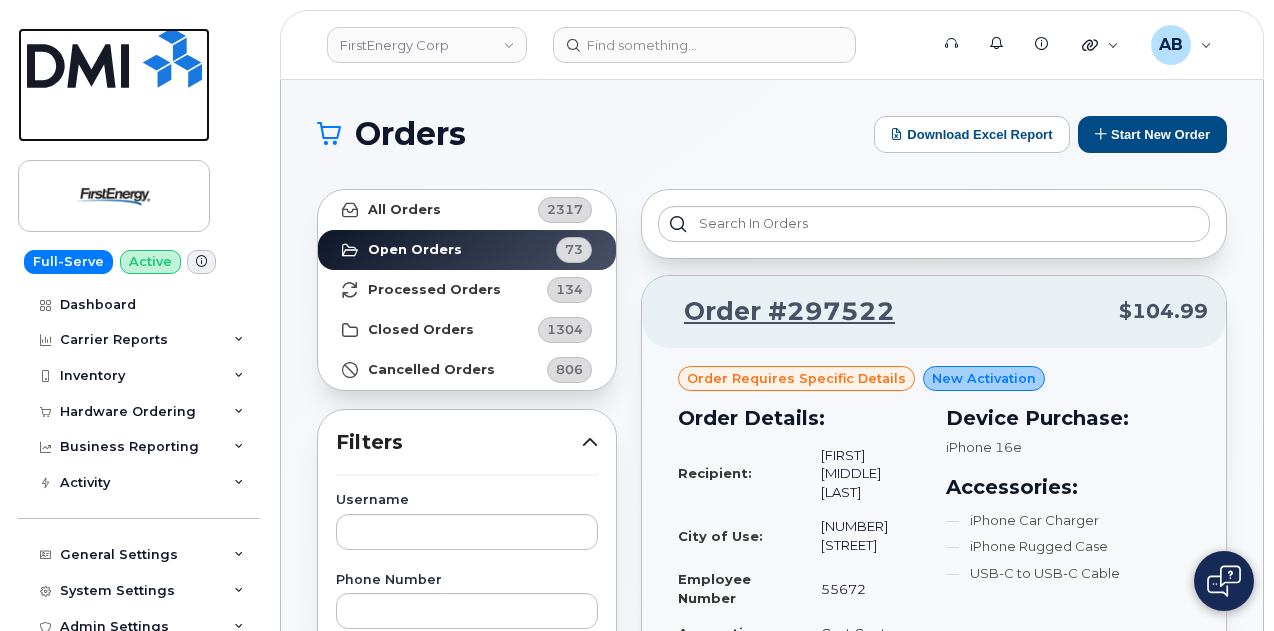 click 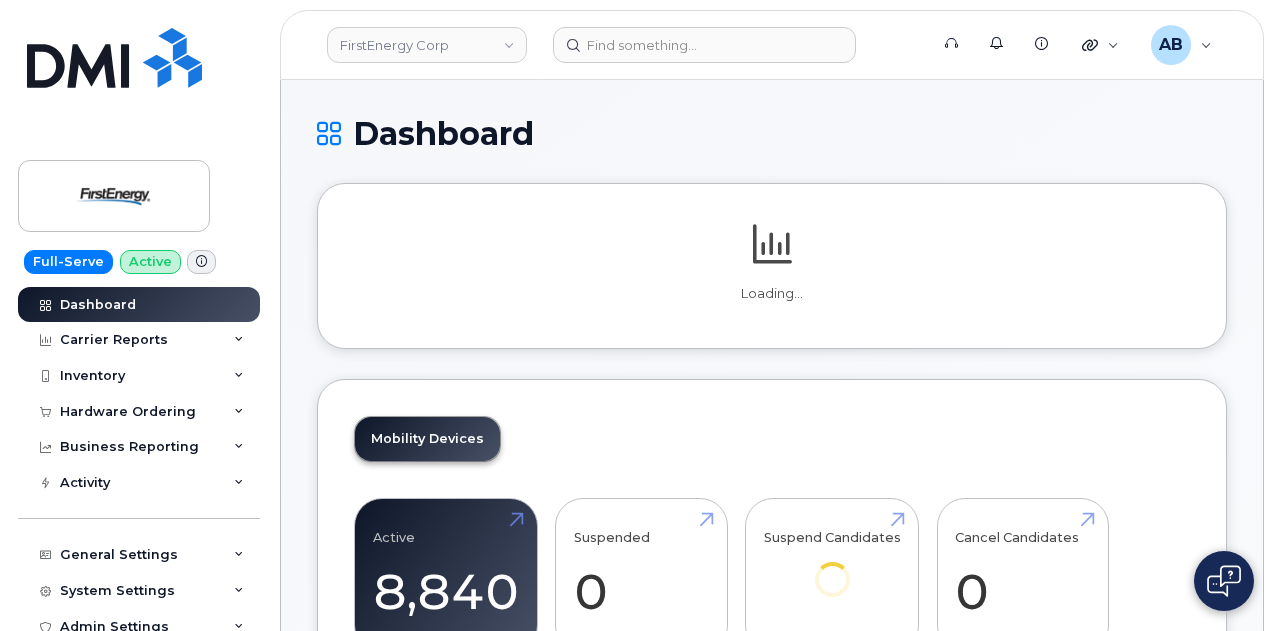 scroll, scrollTop: 0, scrollLeft: 0, axis: both 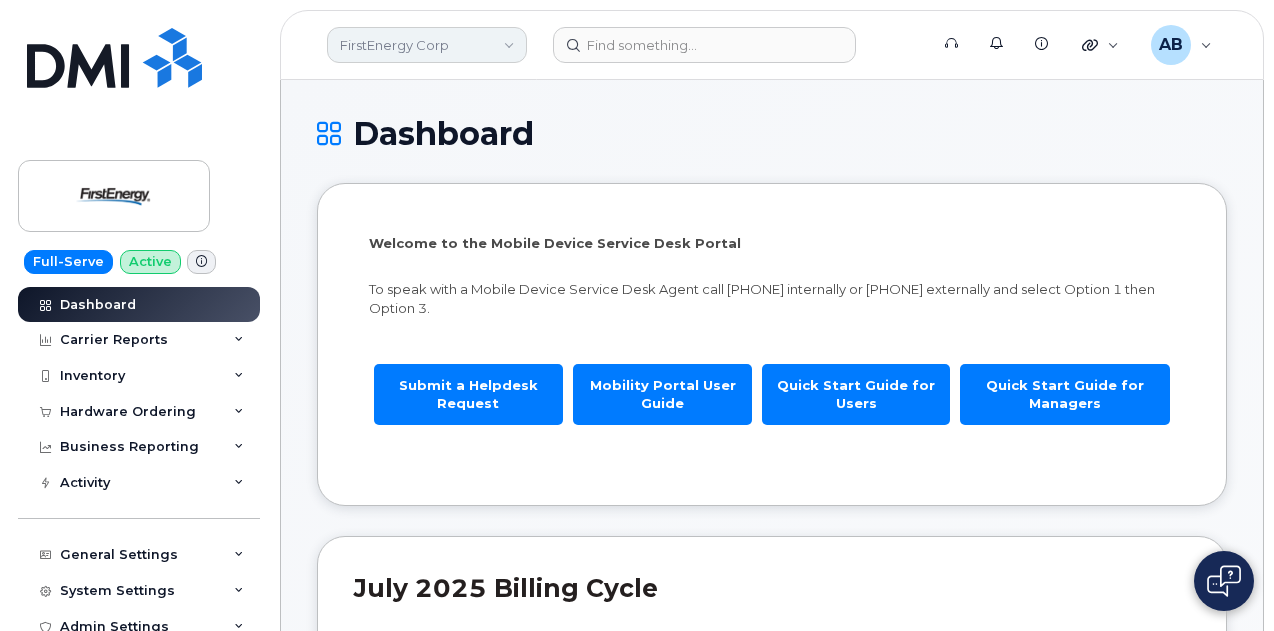 click on "FirstEnergy Corp" at bounding box center (427, 45) 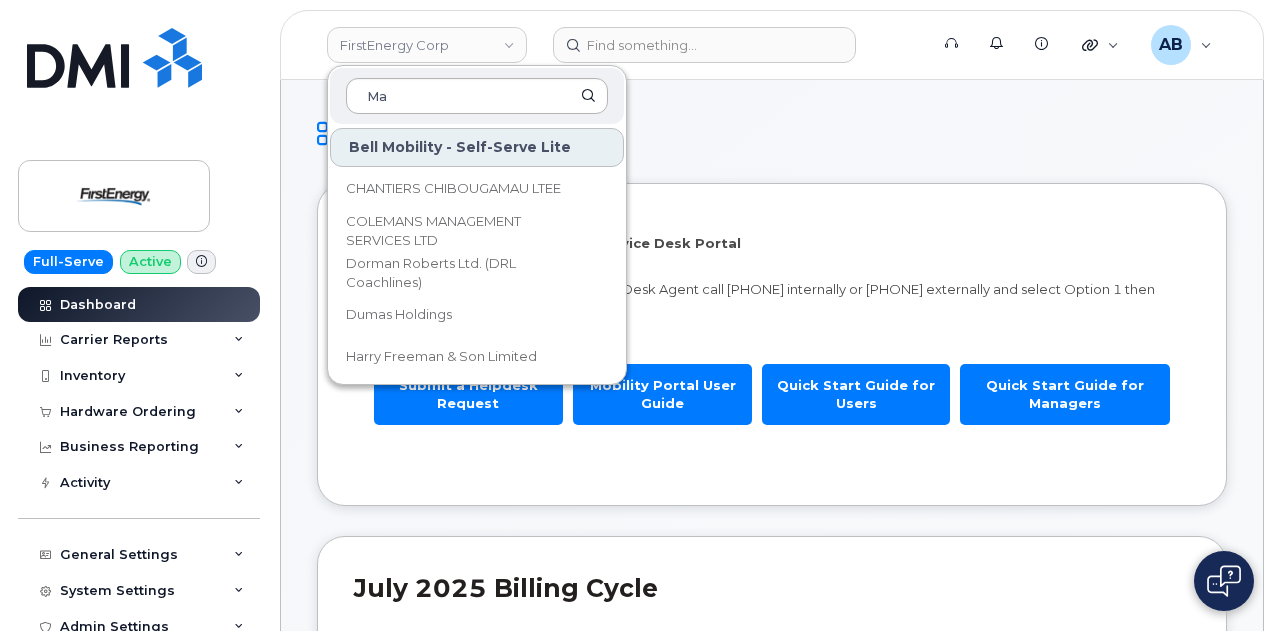 type on "M" 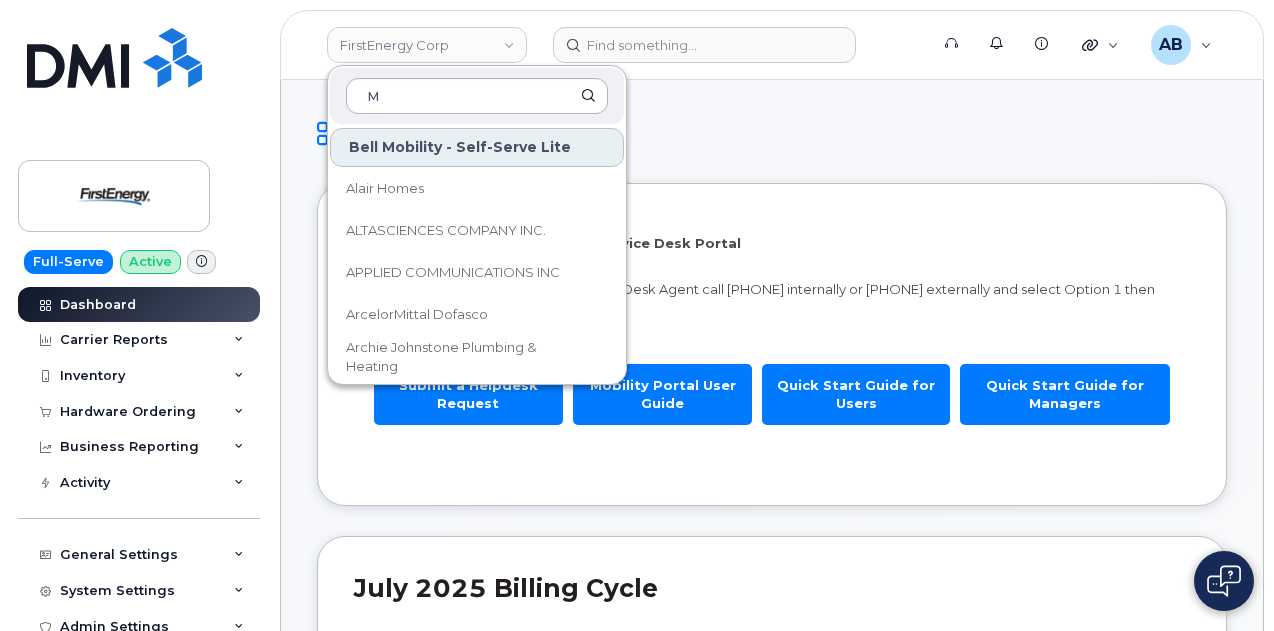 type 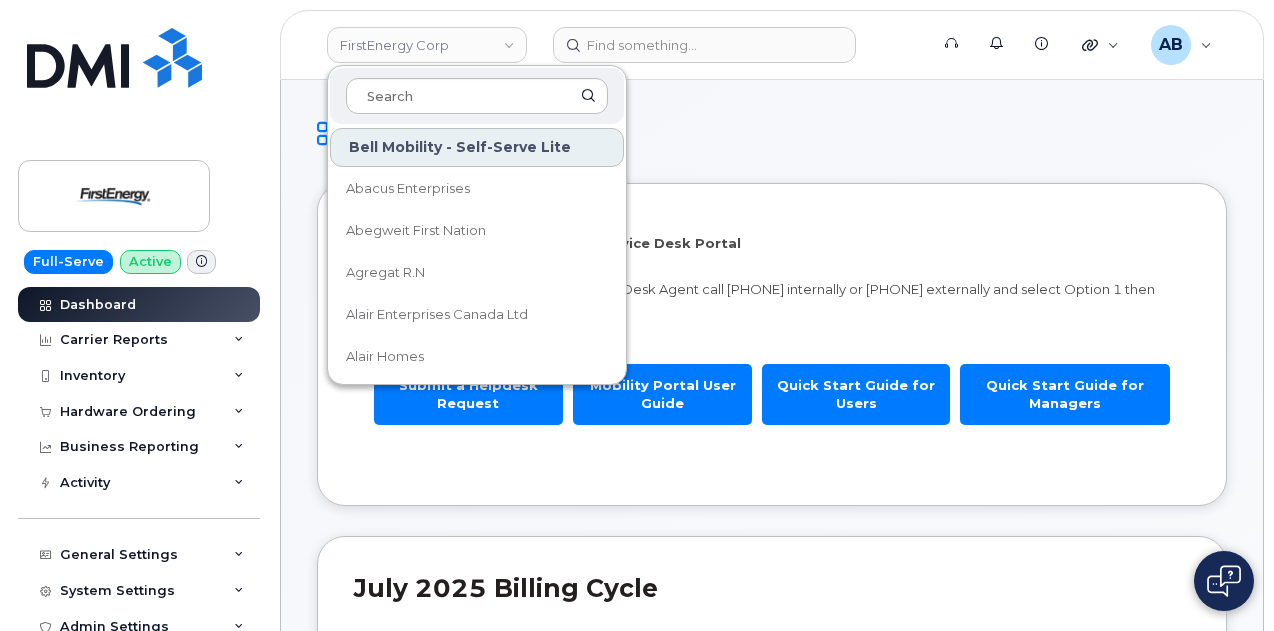 click on "FirstEnergy Corp Bell Mobility - Self-Serve Lite Abacus Enterprises Abegweit First Nation Agregat R.N Alair Enterprises Canada Ltd Alair Homes Alberta Truss Alexander Safety Inc All Green Pest Control Ltd. Allto Construction ALTASCIENCES COMPANY INC. APPLIED COMMUNICATIONS INC ArcelorMittal Dofasco Archie Johnstone Plumbing & Heating Ark Construction Ltd Arterra Wines Ascent Helicopters Ltd. Assomption Vie Atlantic Roofers Ltd Backwoods Energy Services Banque National @ Bernice Boudreau BATHFITTER DISTRIBUTING INC. Beaufort Delta Divisional Education Council BELFOR Belterra Berger Béton Barrette inc. Béton Fortin Inc BIG COVE BAND COUNCIL BLG Blood Tribe Department of Health Inc. Boehringer Ingelheim Canada Ltd Boralex Inc Bourassa Boyer inc. Brightling Equipment Ltd. Caisse Populaire Campbell Associates (Leth) Ltd Canadian Baptists of Atlantic Canada Cardinal Couriers CDN Controls Ltd. Cedar Springs Water CENTRE DU CAMION AMOS INC CENTRE DU PLANCHER P.M. INC. Century 21 Colonial Realty Inc. Claridge Inc" at bounding box center [772, 45] 